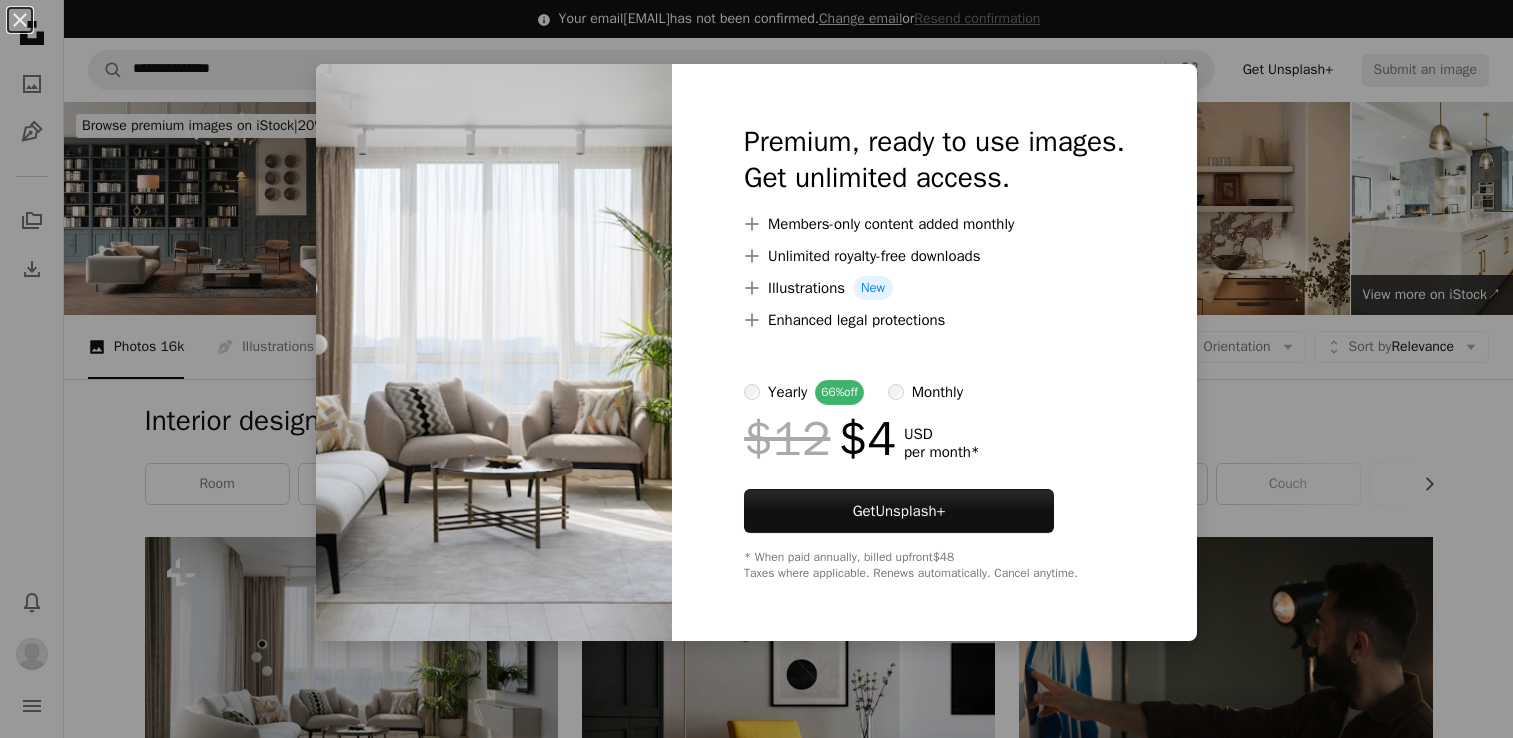 scroll, scrollTop: 470, scrollLeft: 0, axis: vertical 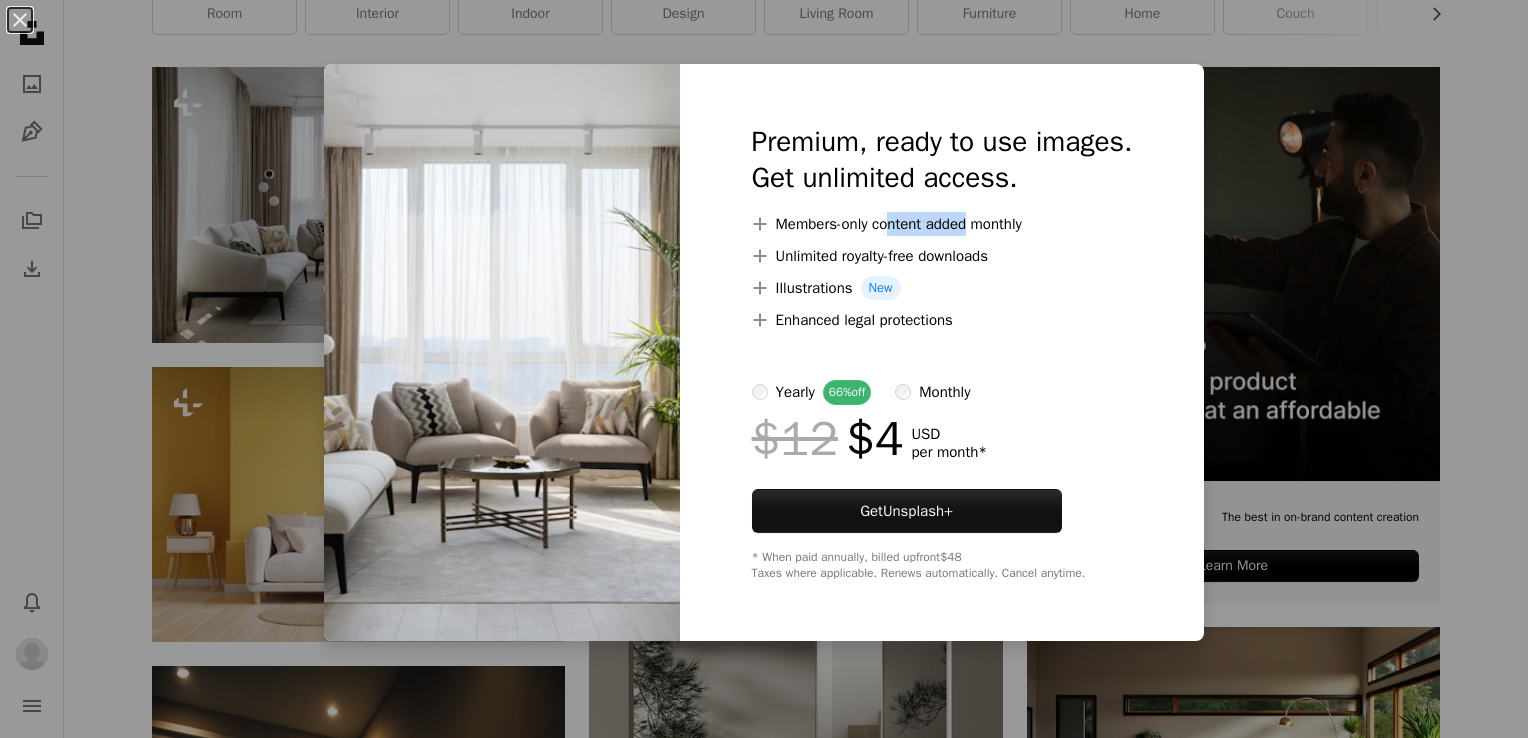 drag, startPoint x: 879, startPoint y: 227, endPoint x: 956, endPoint y: 226, distance: 77.00649 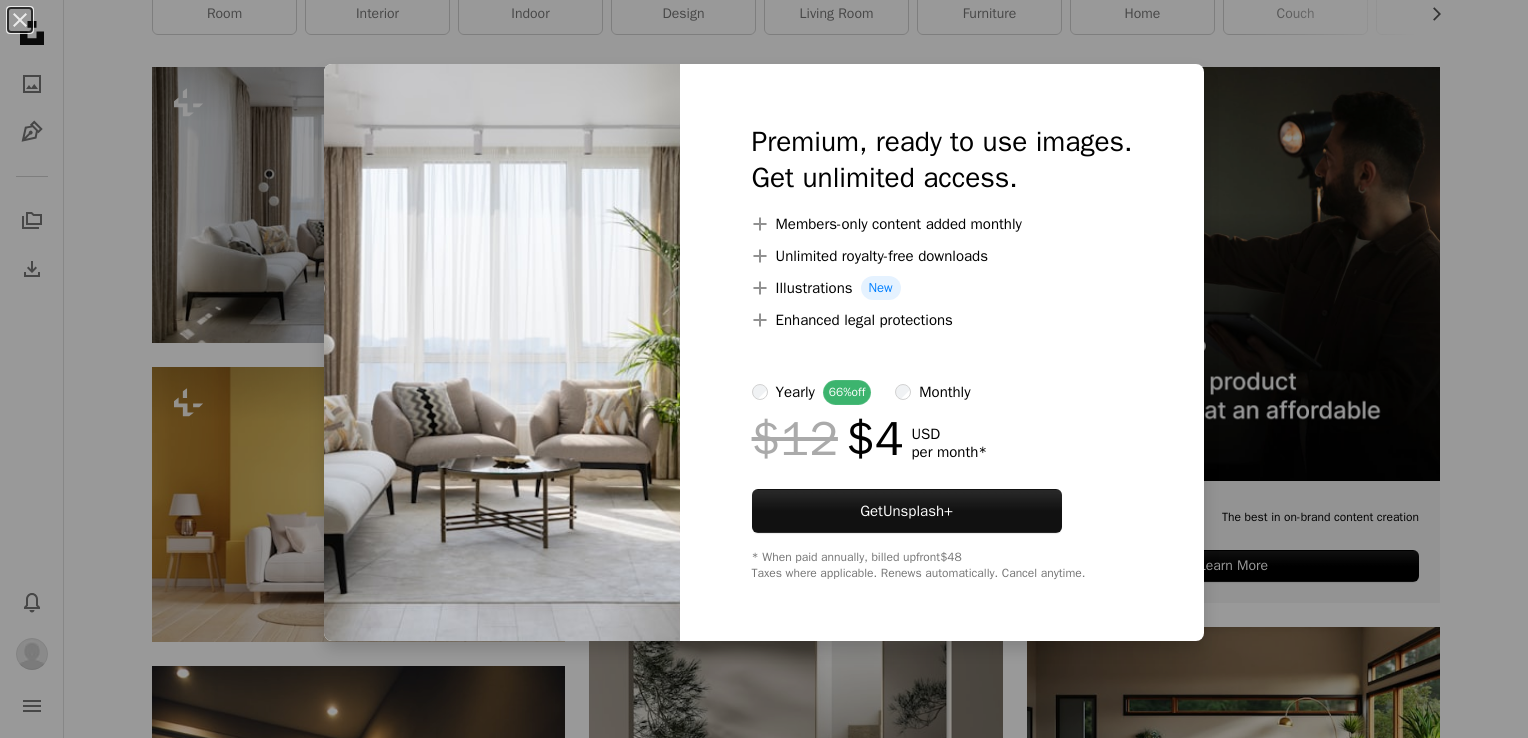 click on "An X shape Premium, ready to use images. Get unlimited access. A plus sign Members-only content added monthly A plus sign Unlimited royalty-free downloads A plus sign Illustrations  New A plus sign Enhanced legal protections yearly 66%  off monthly $12   $4 USD per month * Get  Unsplash+ * When paid annually, billed upfront  $48 Taxes where applicable. Renews automatically. Cancel anytime." at bounding box center (764, 369) 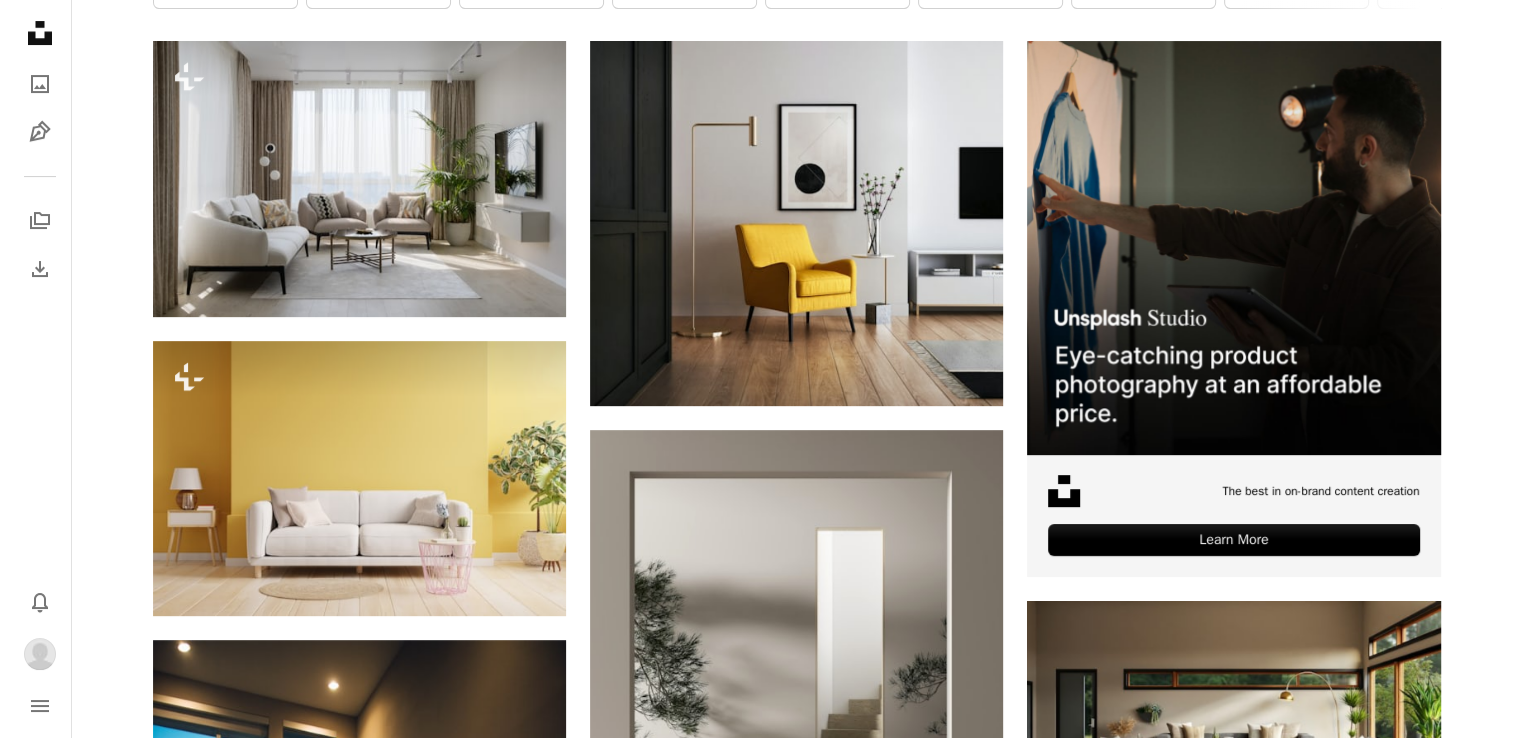 scroll, scrollTop: 498, scrollLeft: 0, axis: vertical 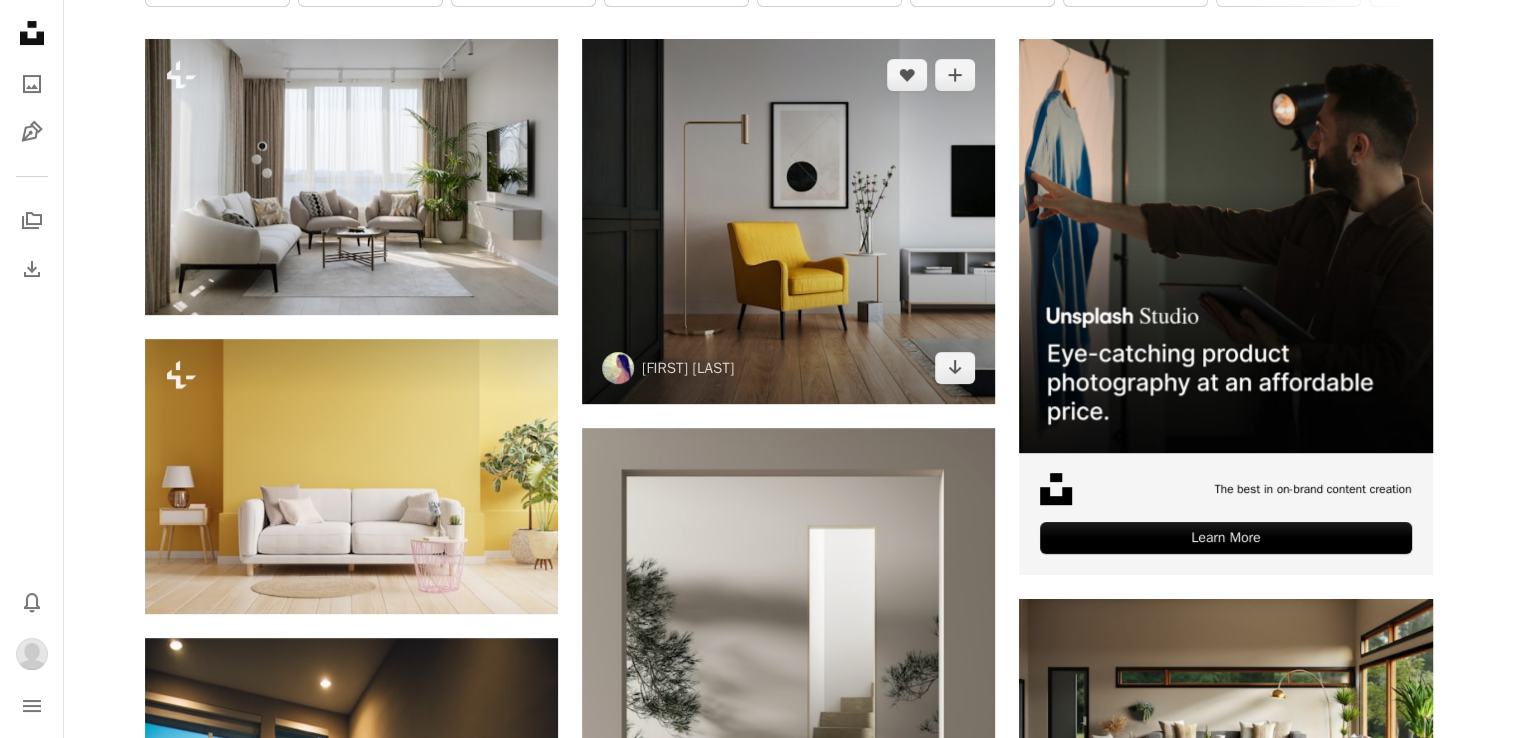click at bounding box center [788, 221] 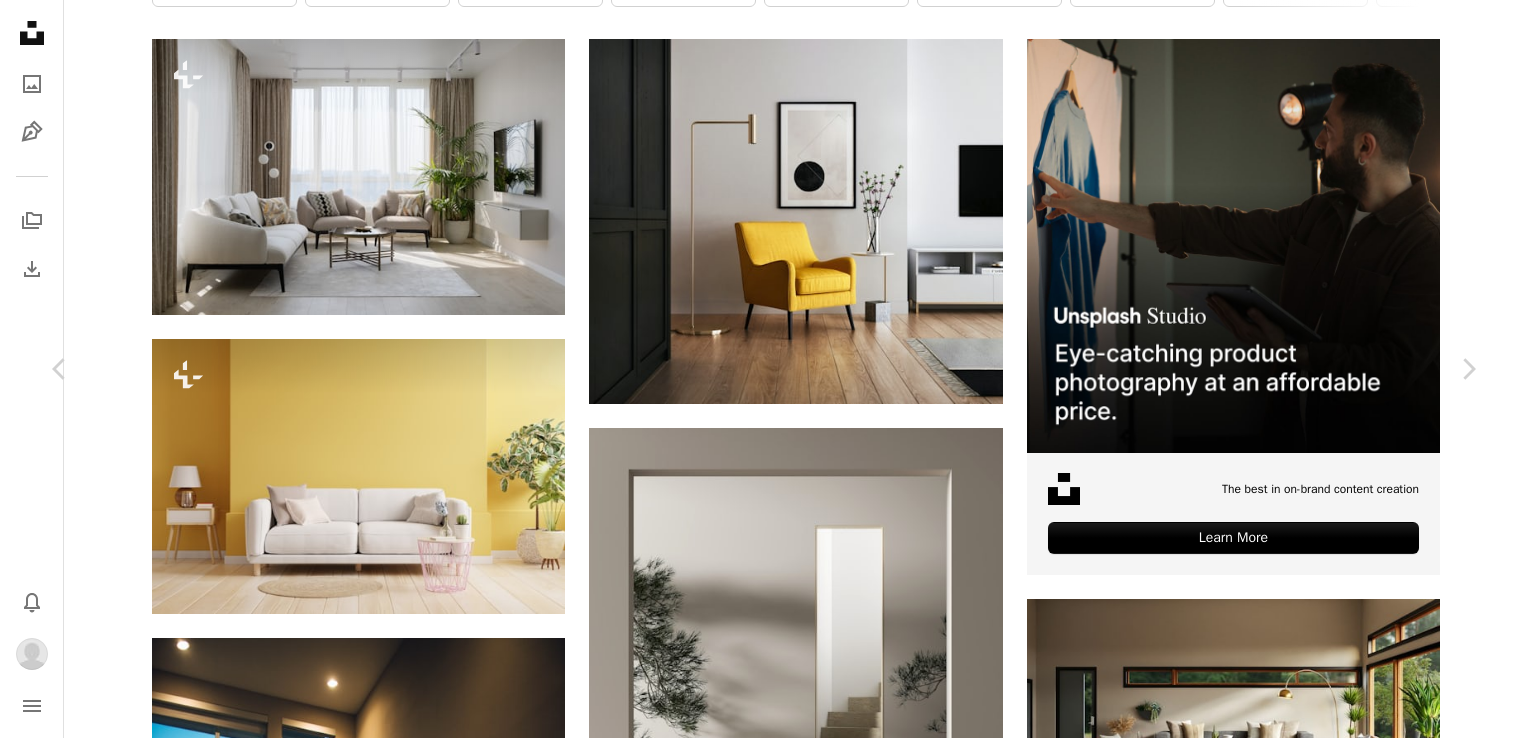 scroll, scrollTop: 19117, scrollLeft: 0, axis: vertical 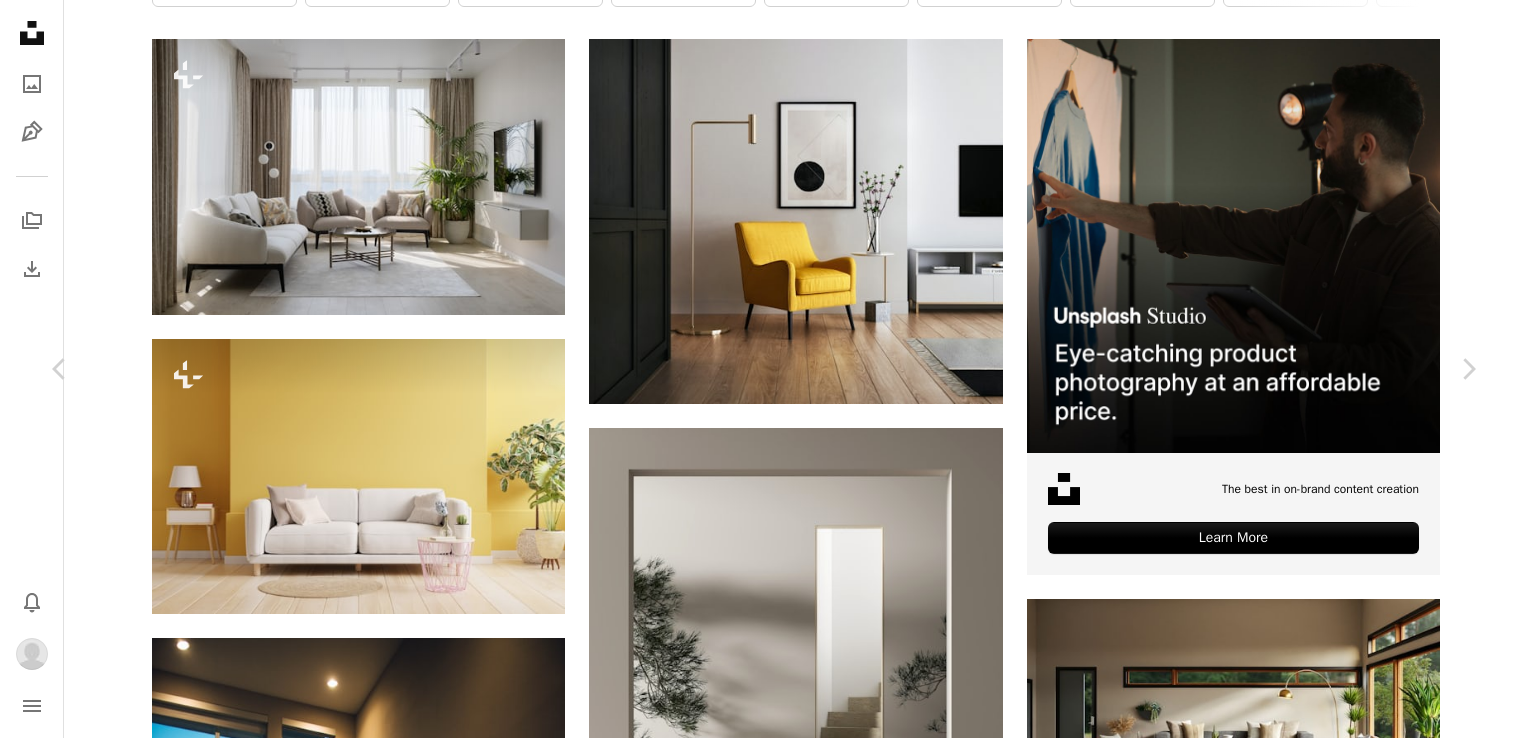 click on "Arrow pointing down" 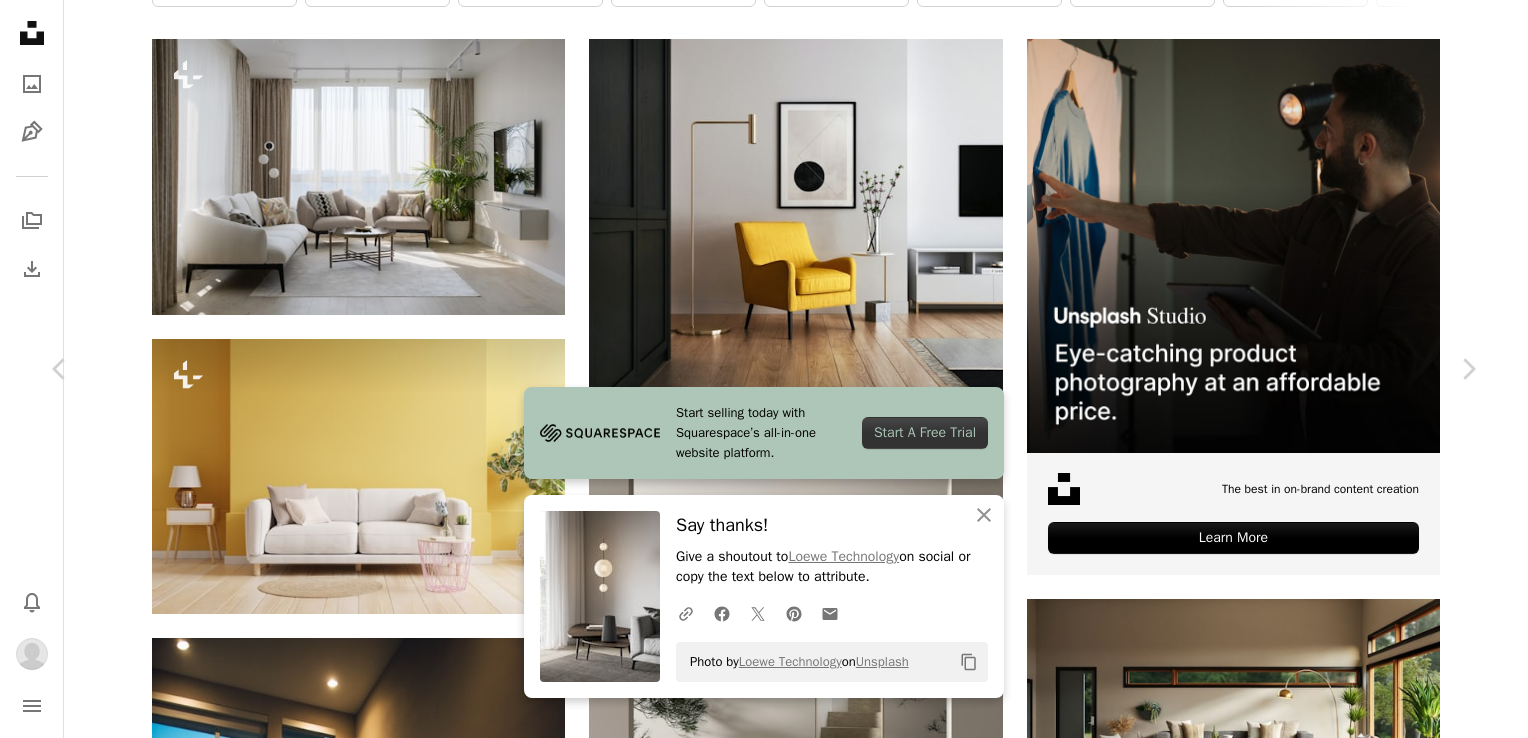 click at bounding box center (756, 4277) 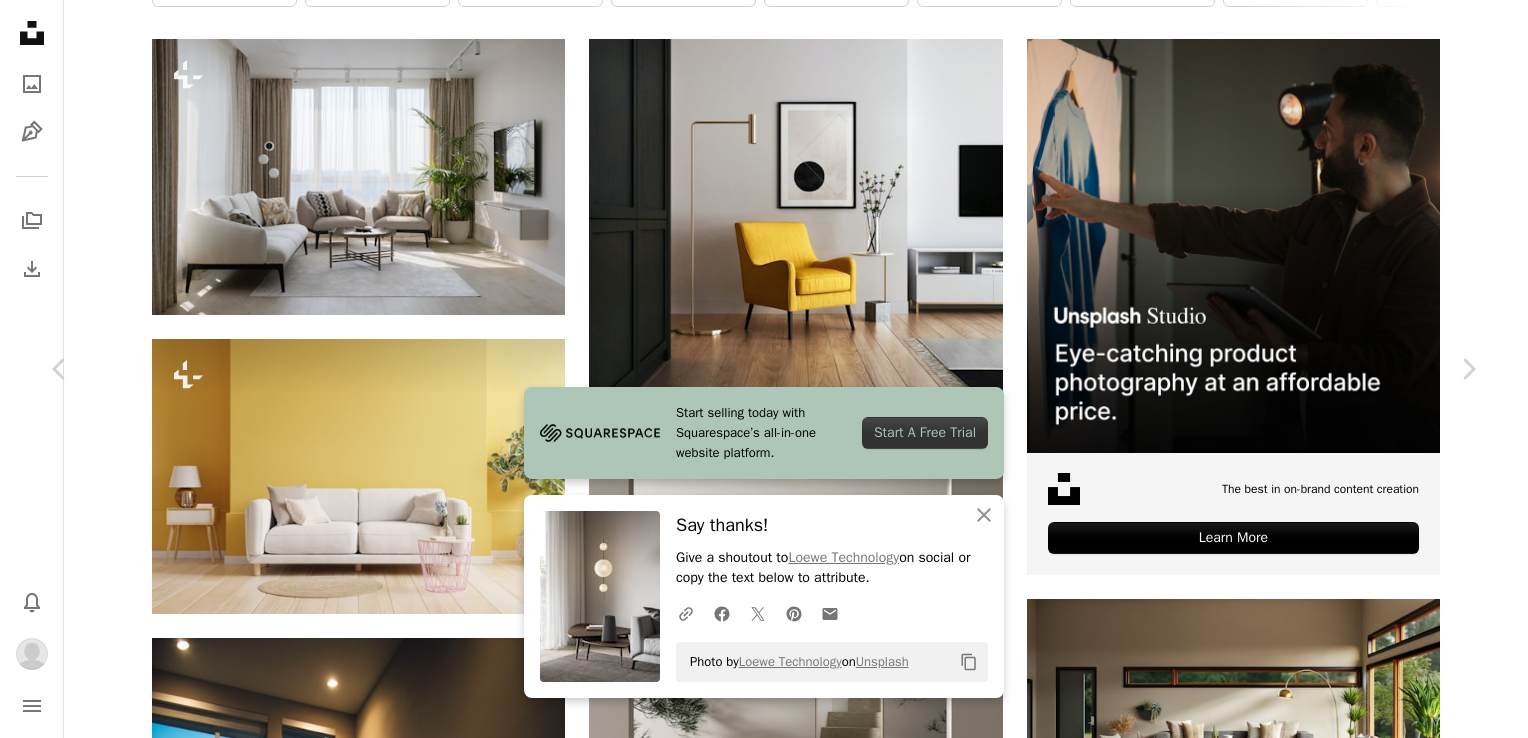scroll, scrollTop: 460, scrollLeft: 0, axis: vertical 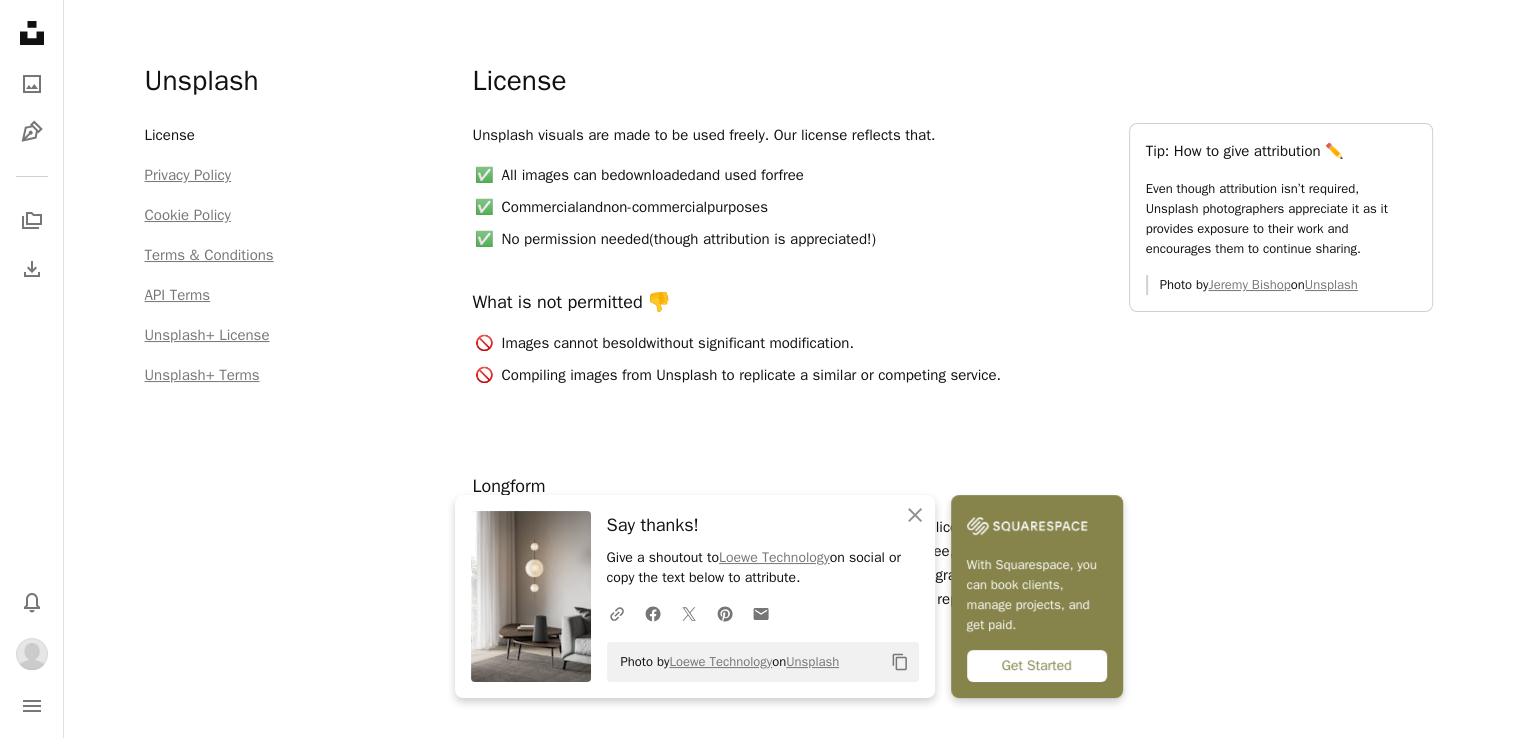 drag, startPoint x: 606, startPoint y: 140, endPoint x: 728, endPoint y: 158, distance: 123.32072 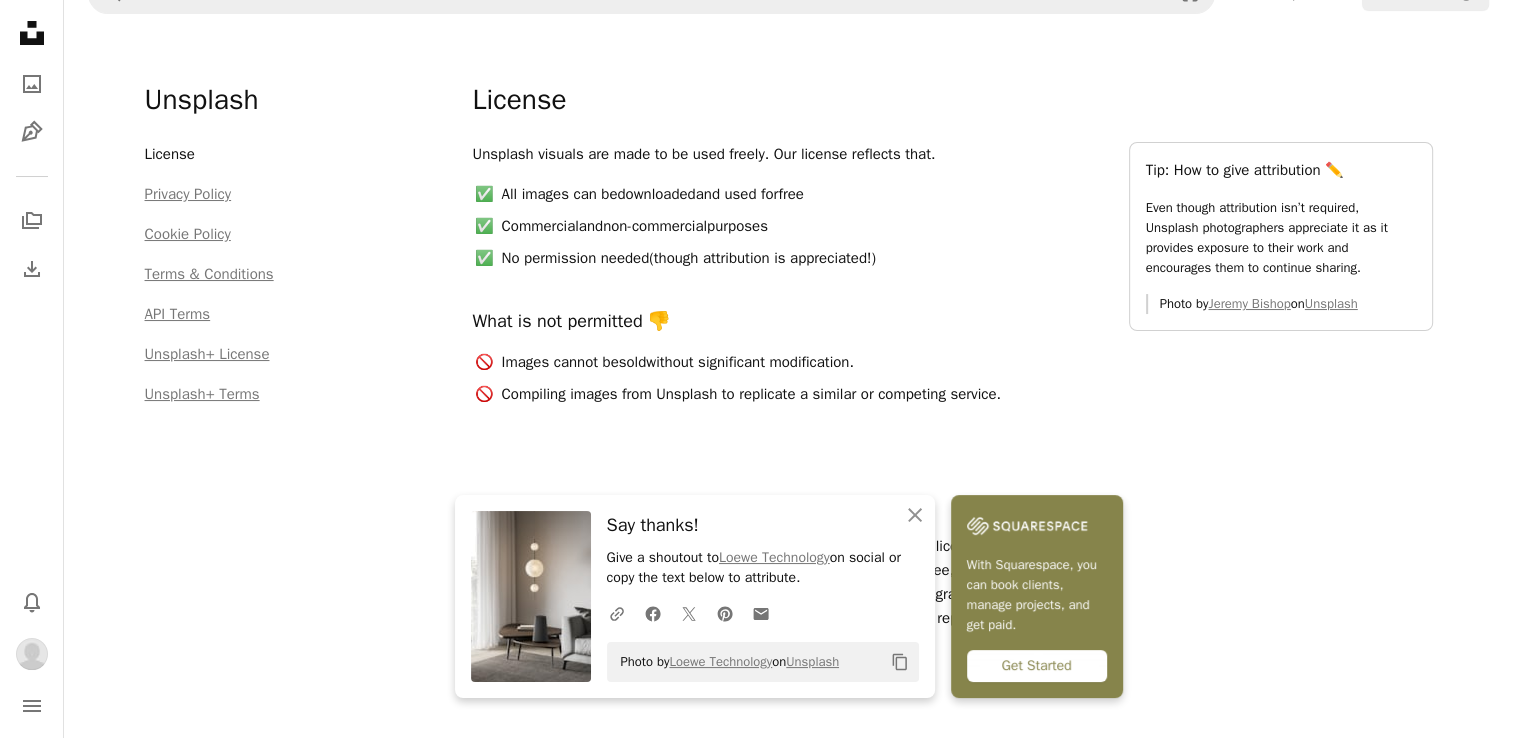 scroll, scrollTop: 0, scrollLeft: 0, axis: both 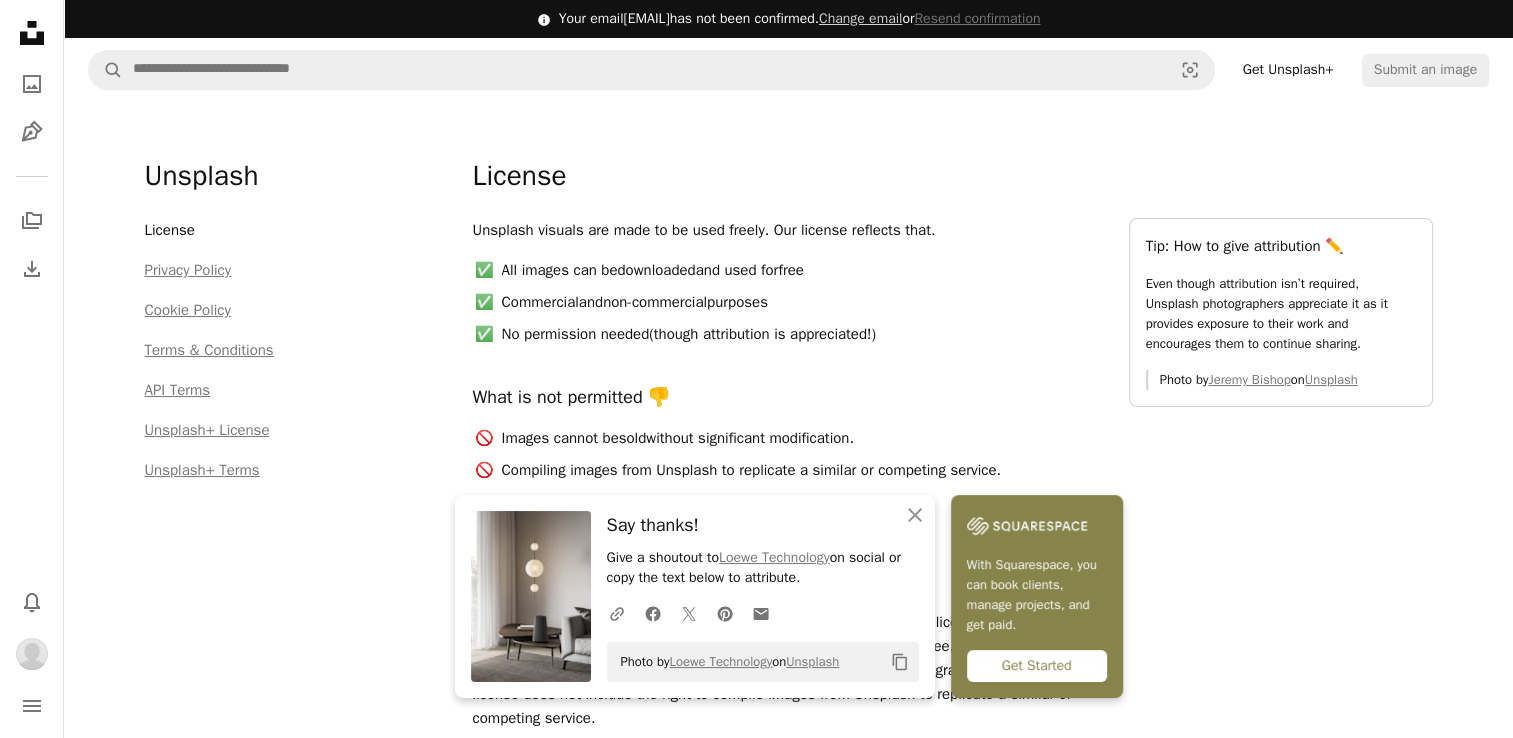 click on "Commercial  and  non-commercial  purposes" at bounding box center [802, 302] 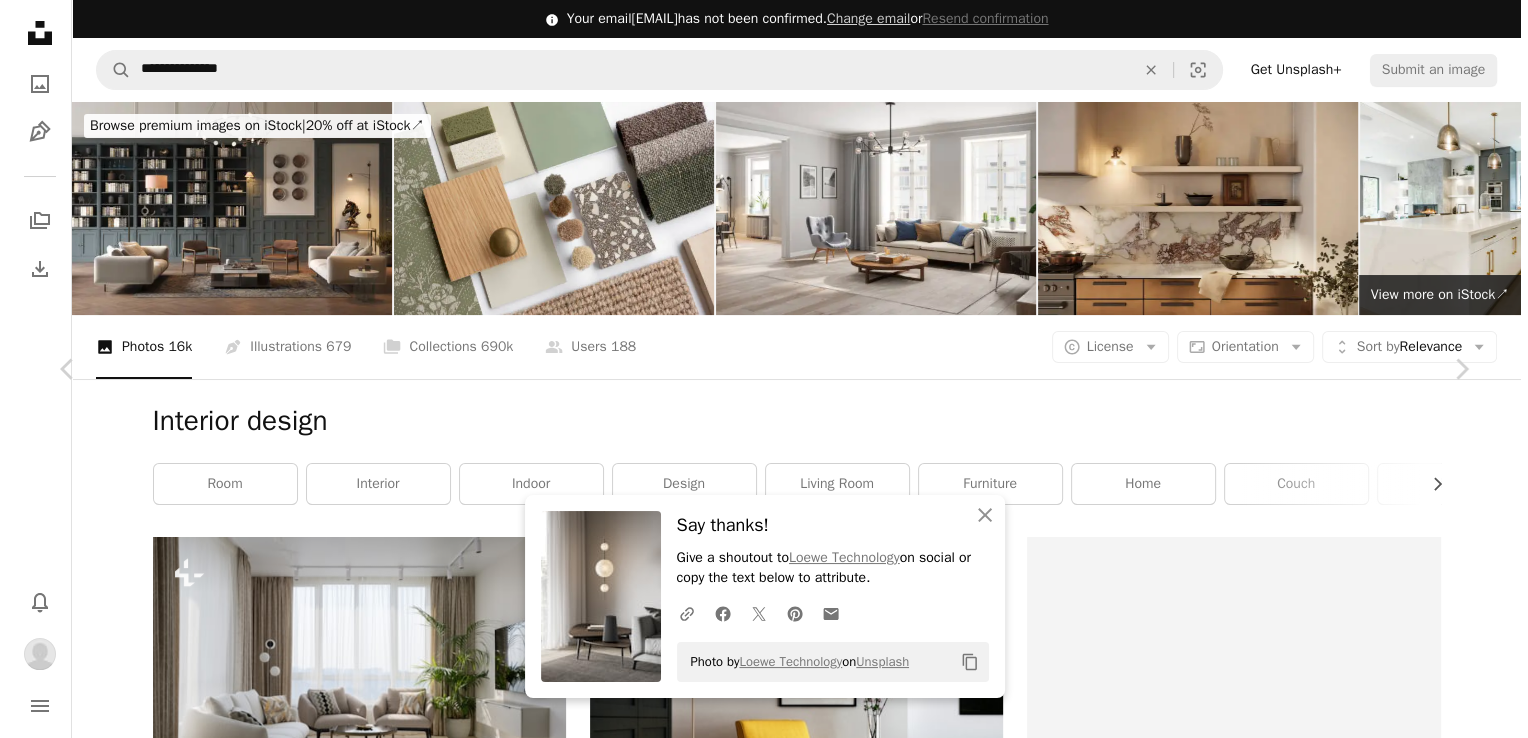scroll, scrollTop: 498, scrollLeft: 0, axis: vertical 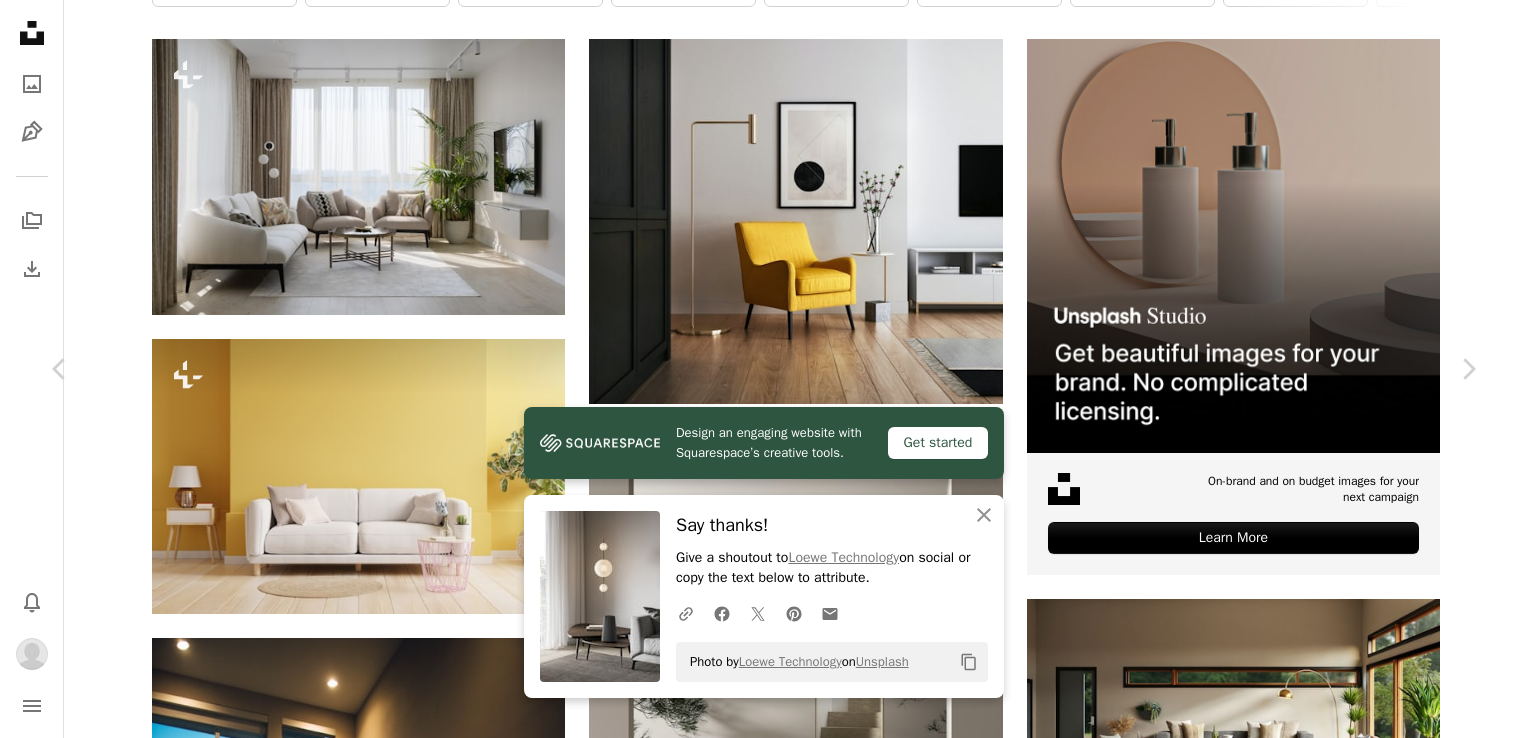 click on "A heart" 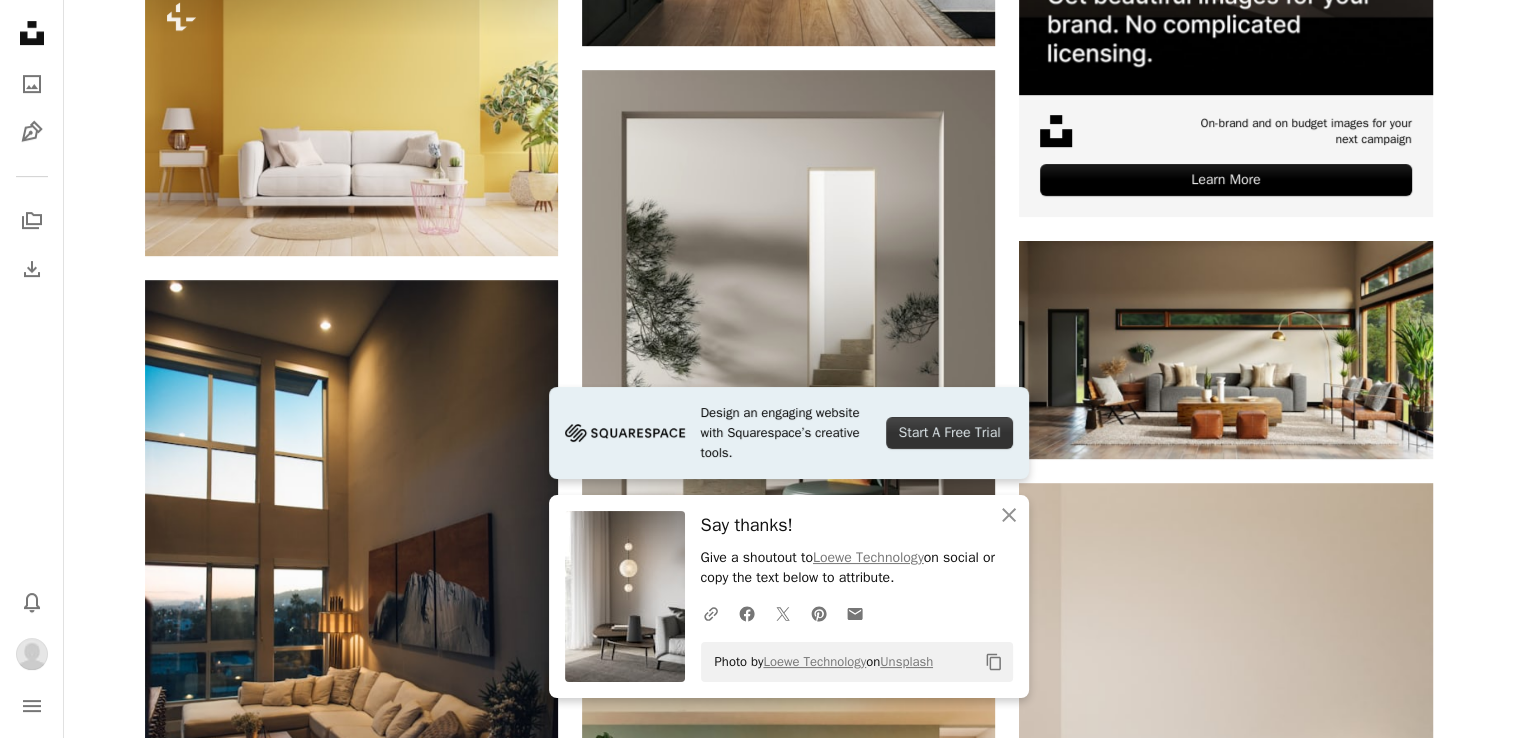 scroll, scrollTop: 857, scrollLeft: 0, axis: vertical 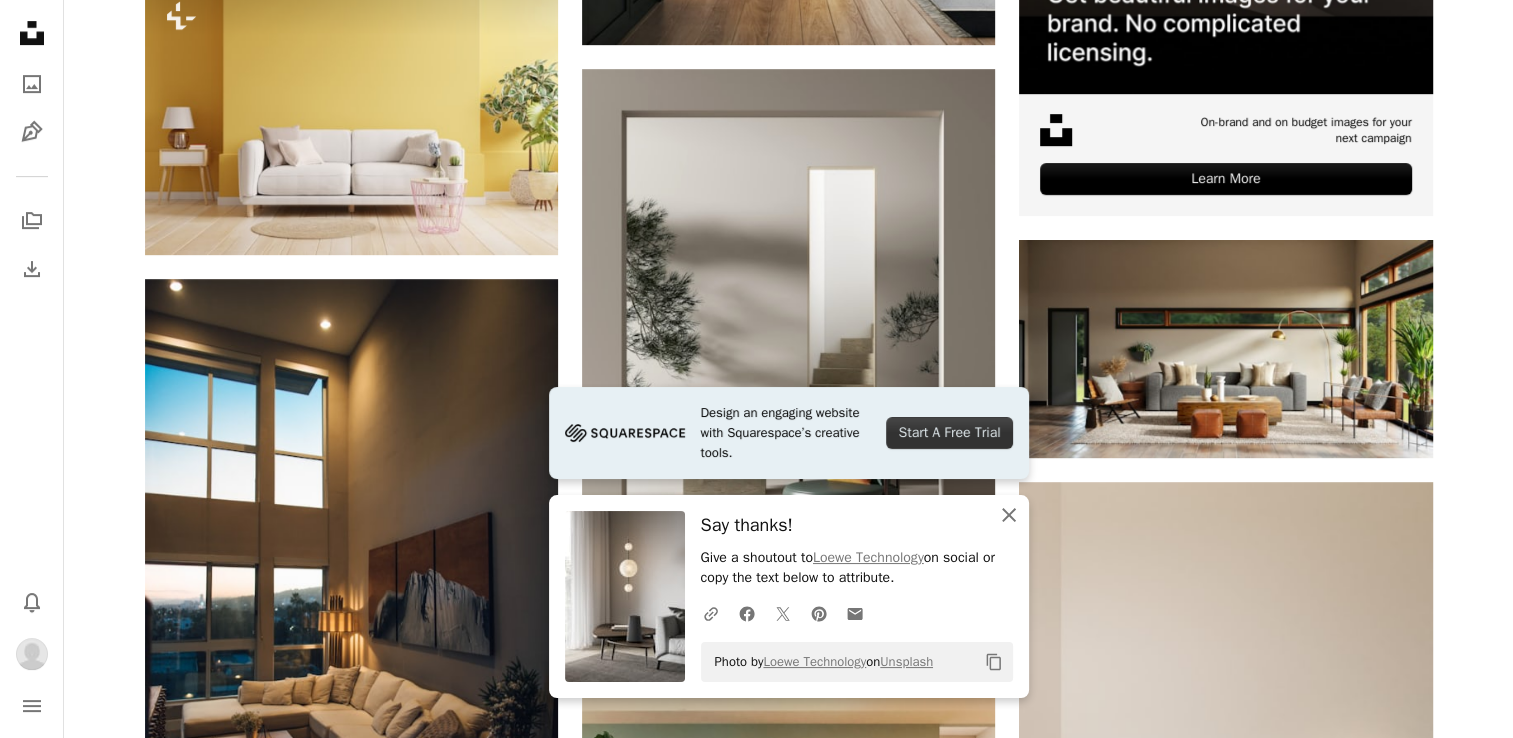 click 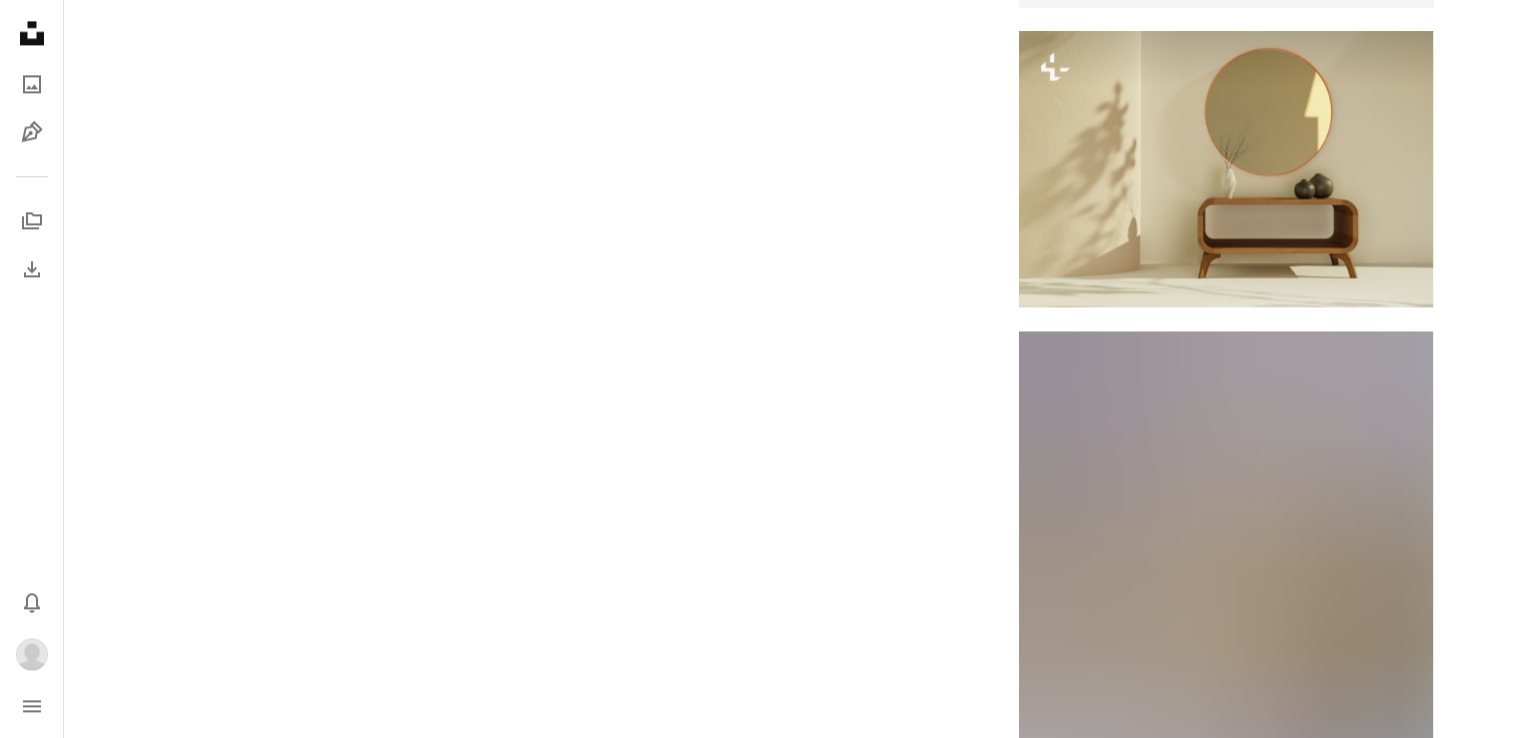 scroll, scrollTop: 10983, scrollLeft: 0, axis: vertical 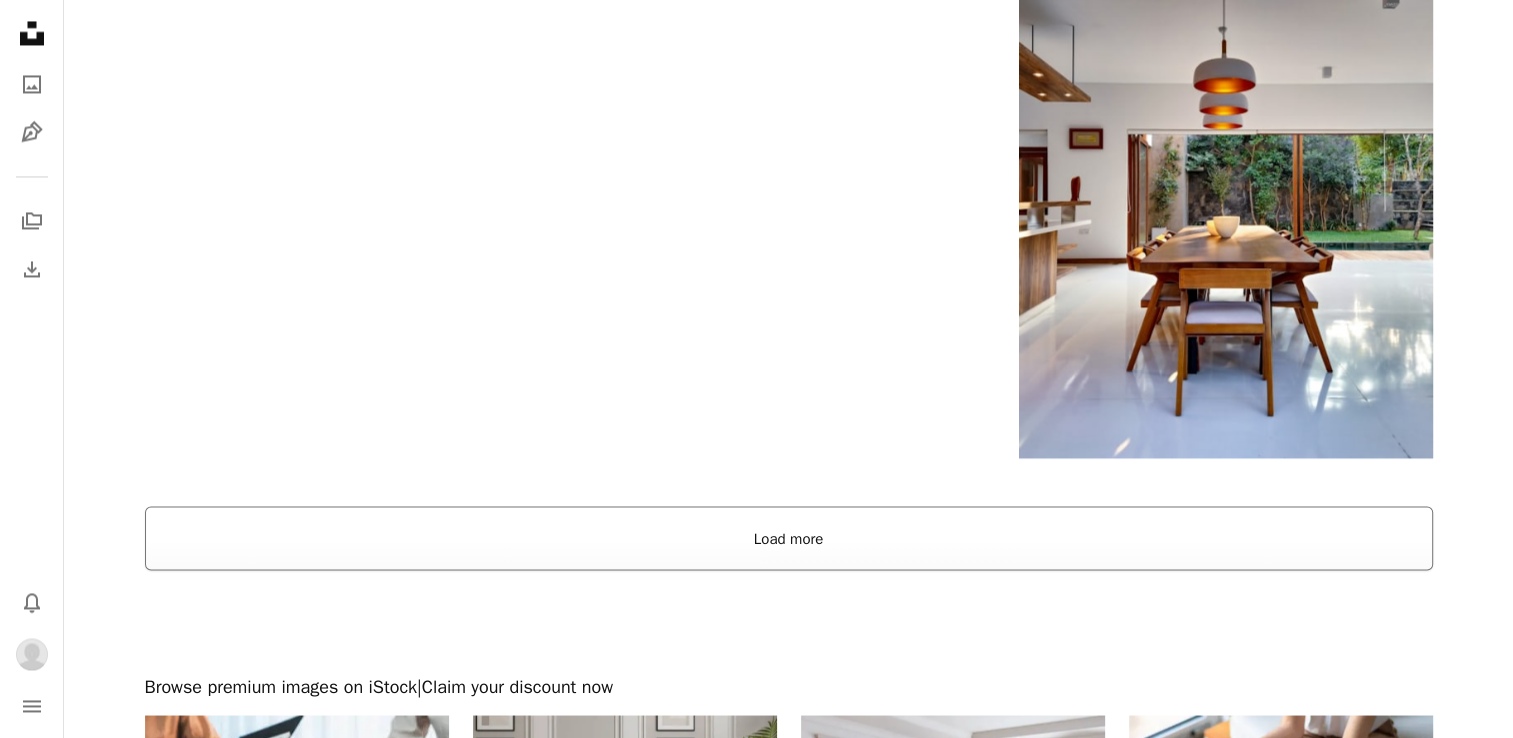 click on "Load more" at bounding box center [789, 538] 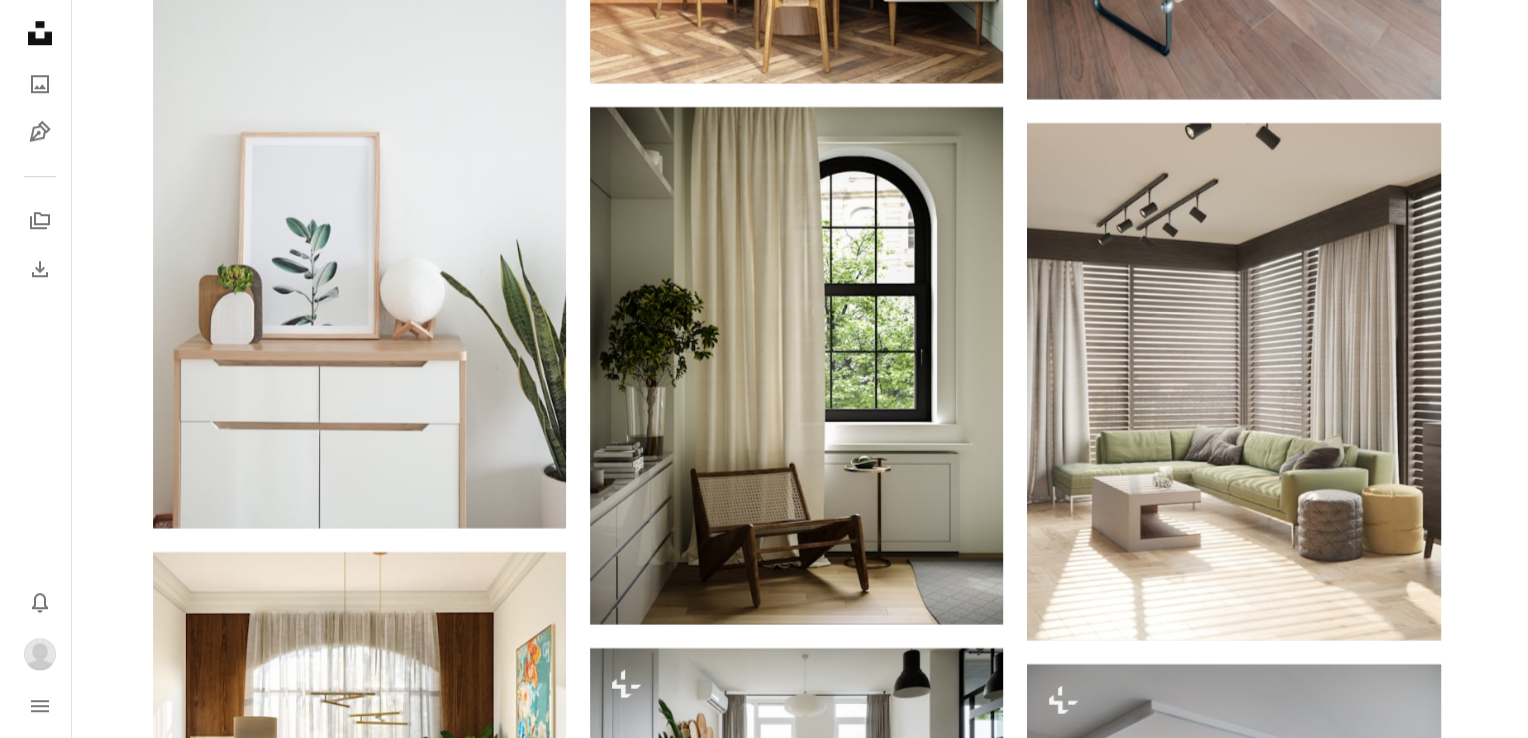 scroll, scrollTop: 32015, scrollLeft: 0, axis: vertical 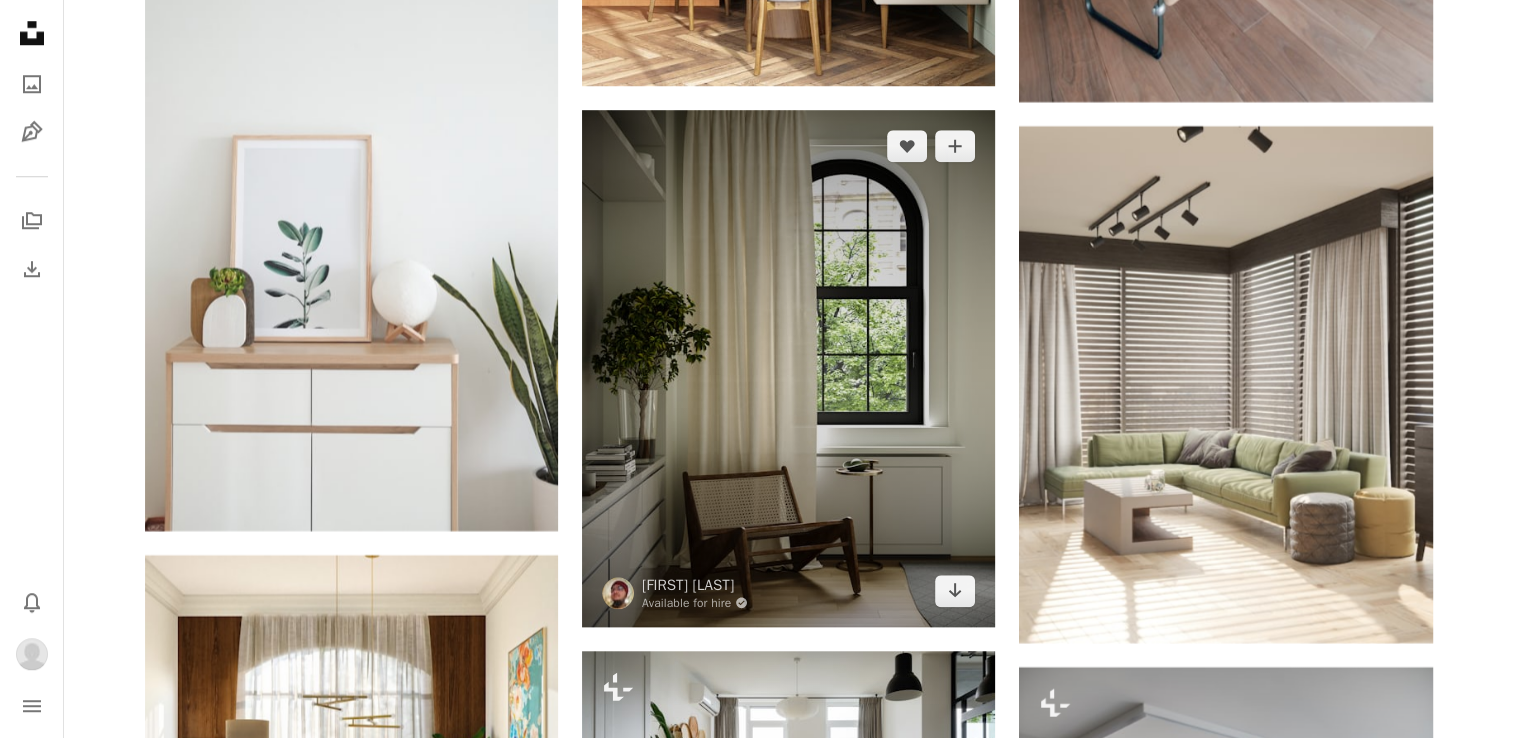 drag, startPoint x: 954, startPoint y: 602, endPoint x: 895, endPoint y: 526, distance: 96.2133 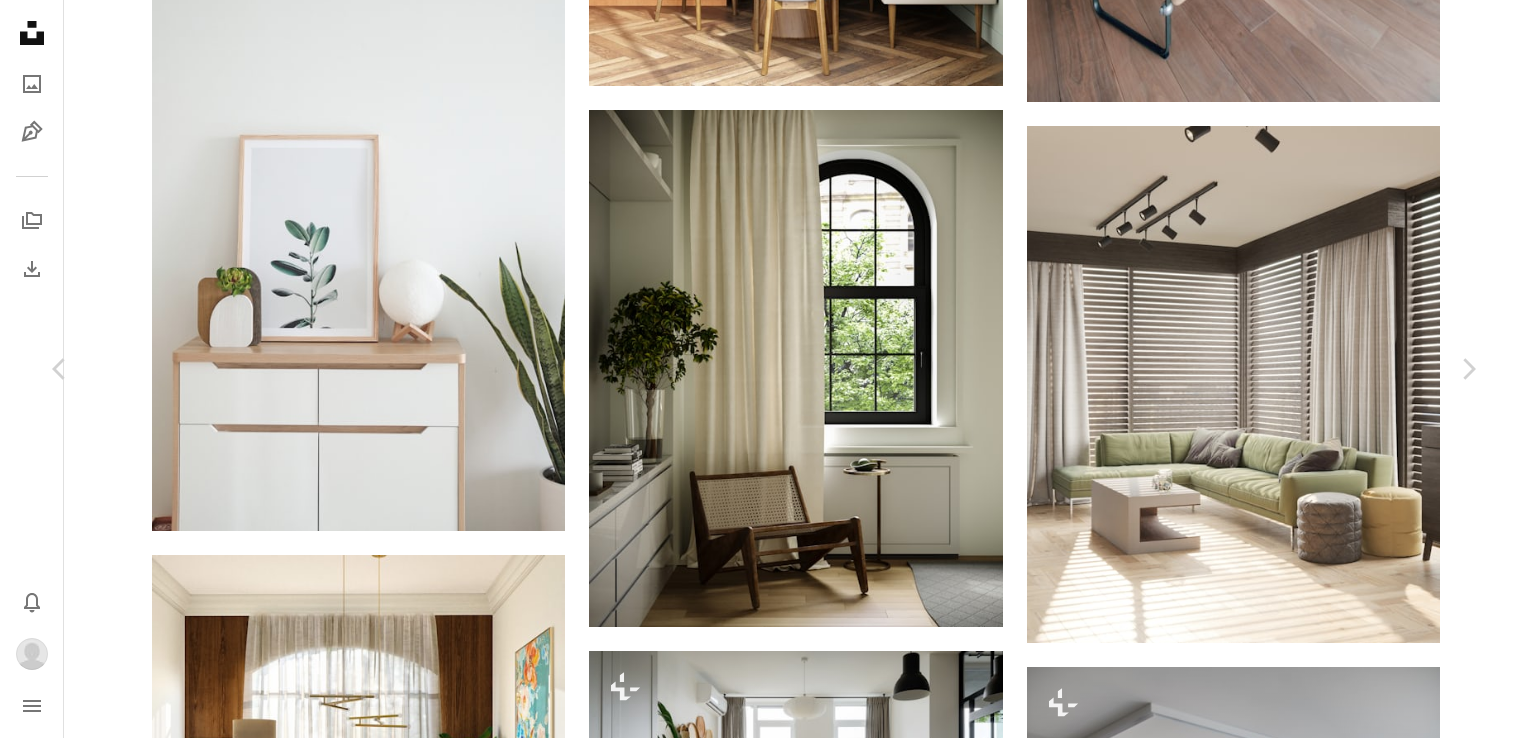 click 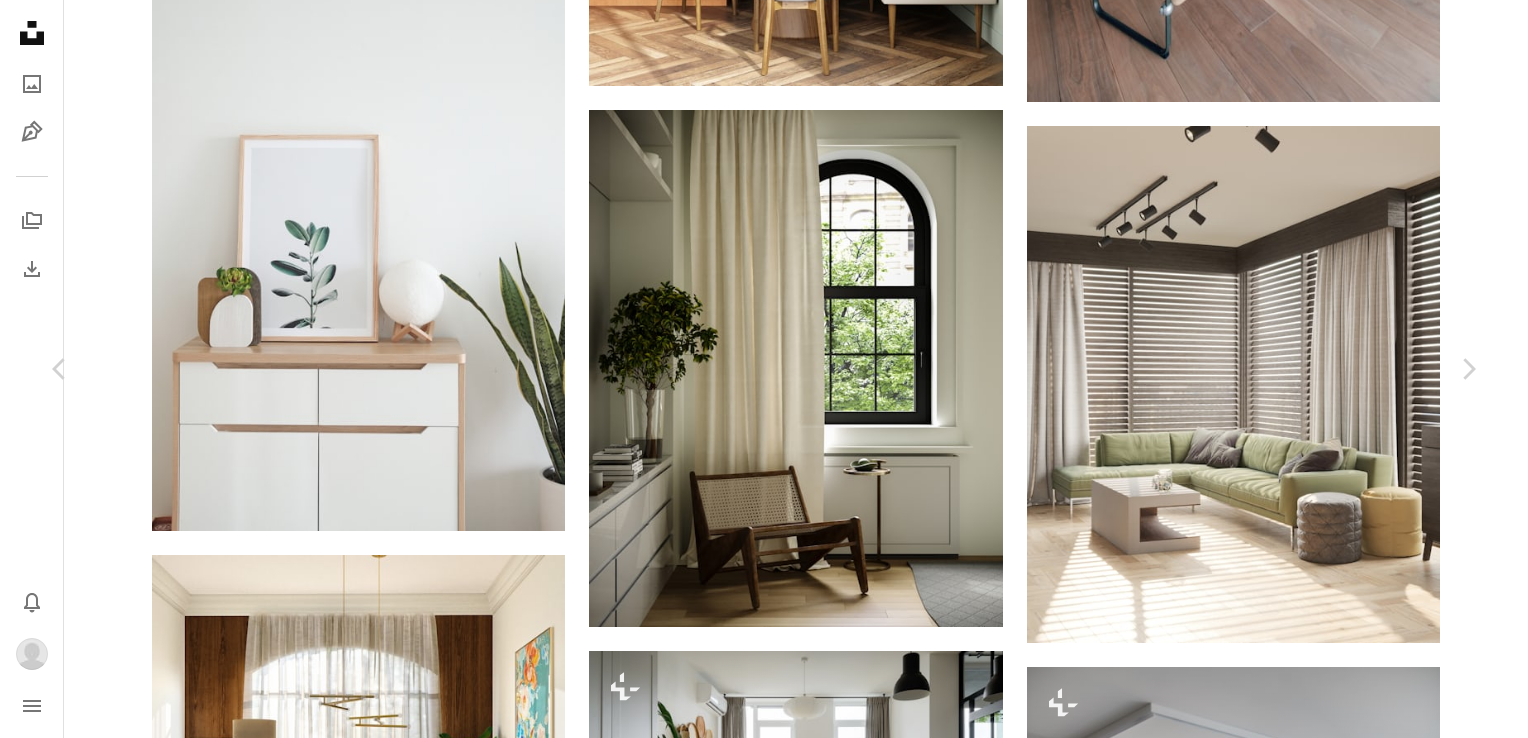 scroll, scrollTop: 1284, scrollLeft: 0, axis: vertical 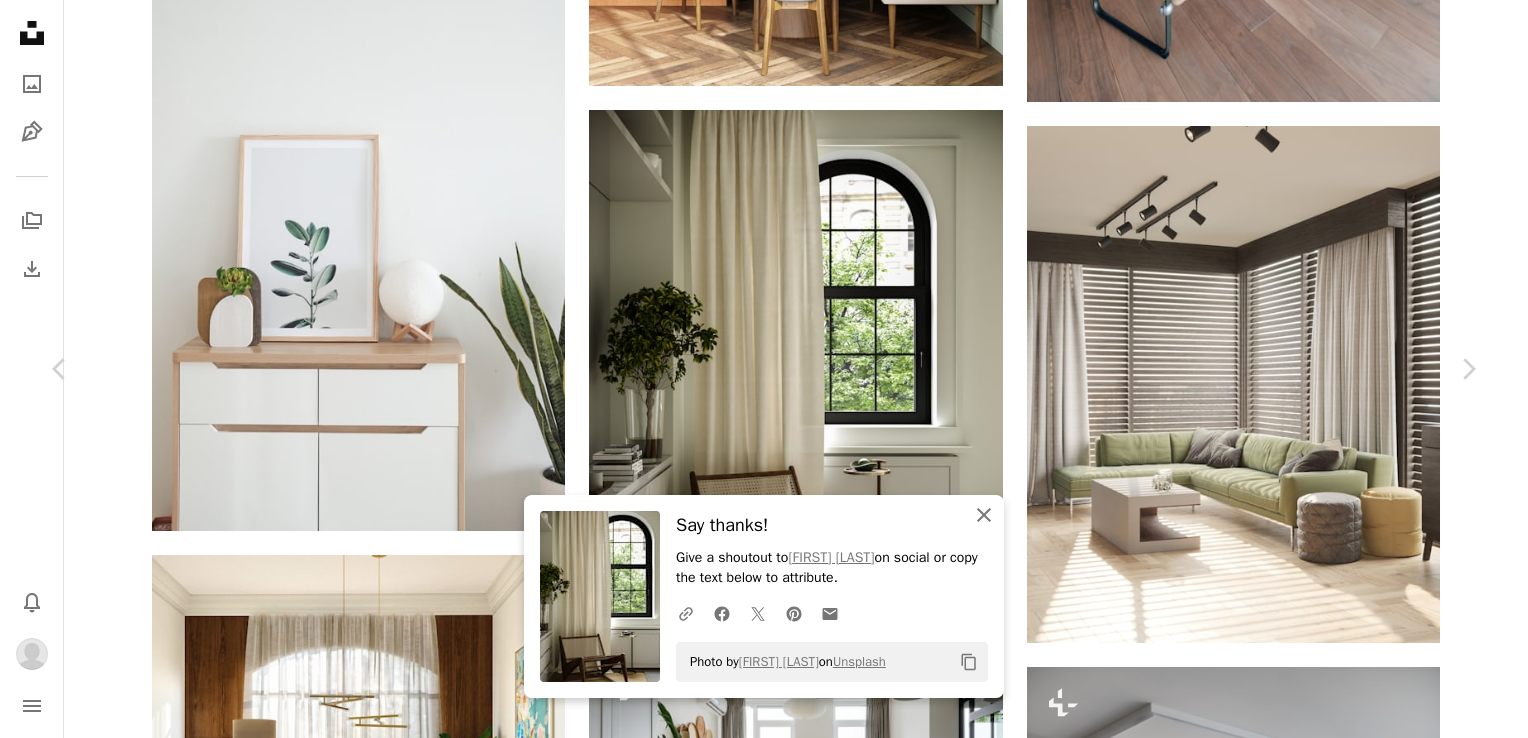 click on "An X shape" 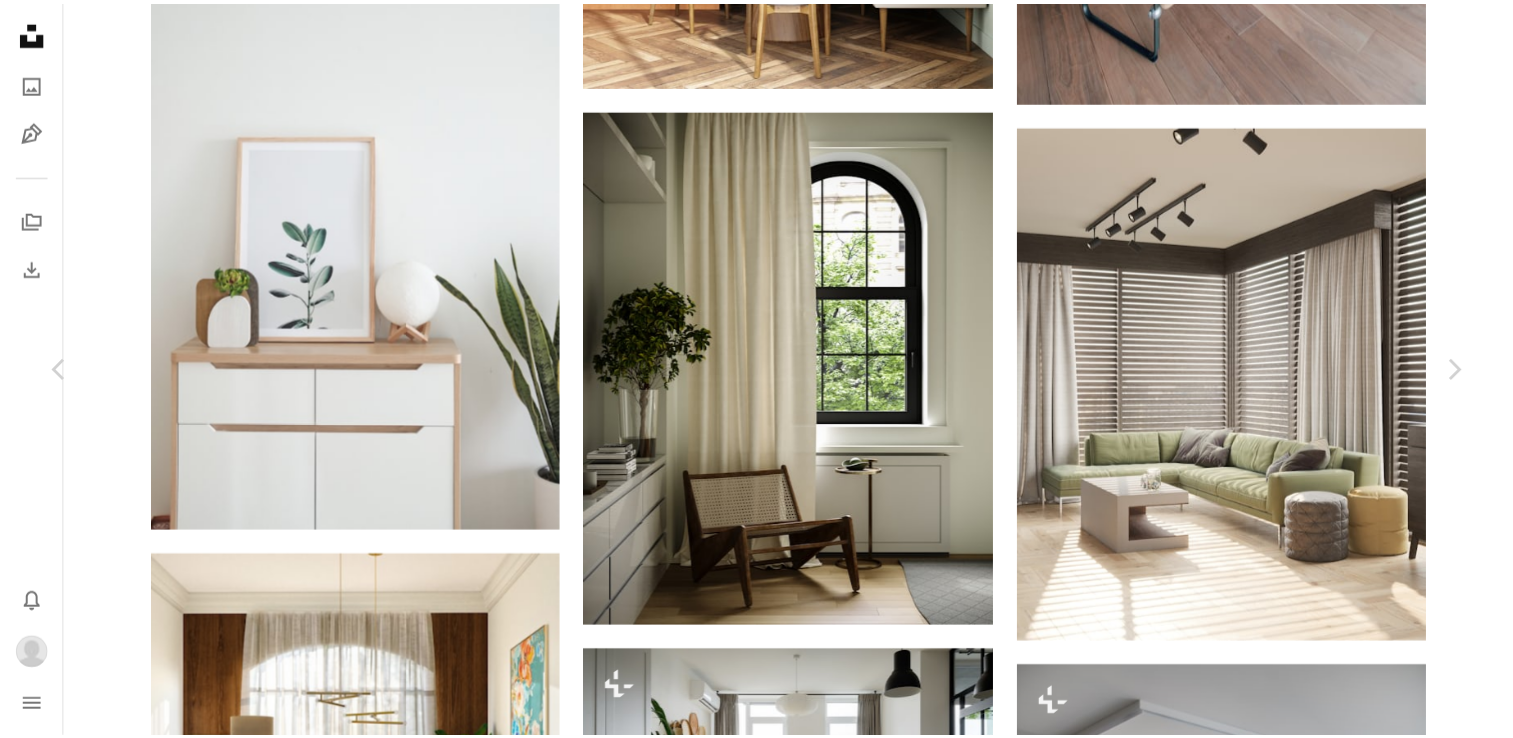 scroll, scrollTop: 2772, scrollLeft: 0, axis: vertical 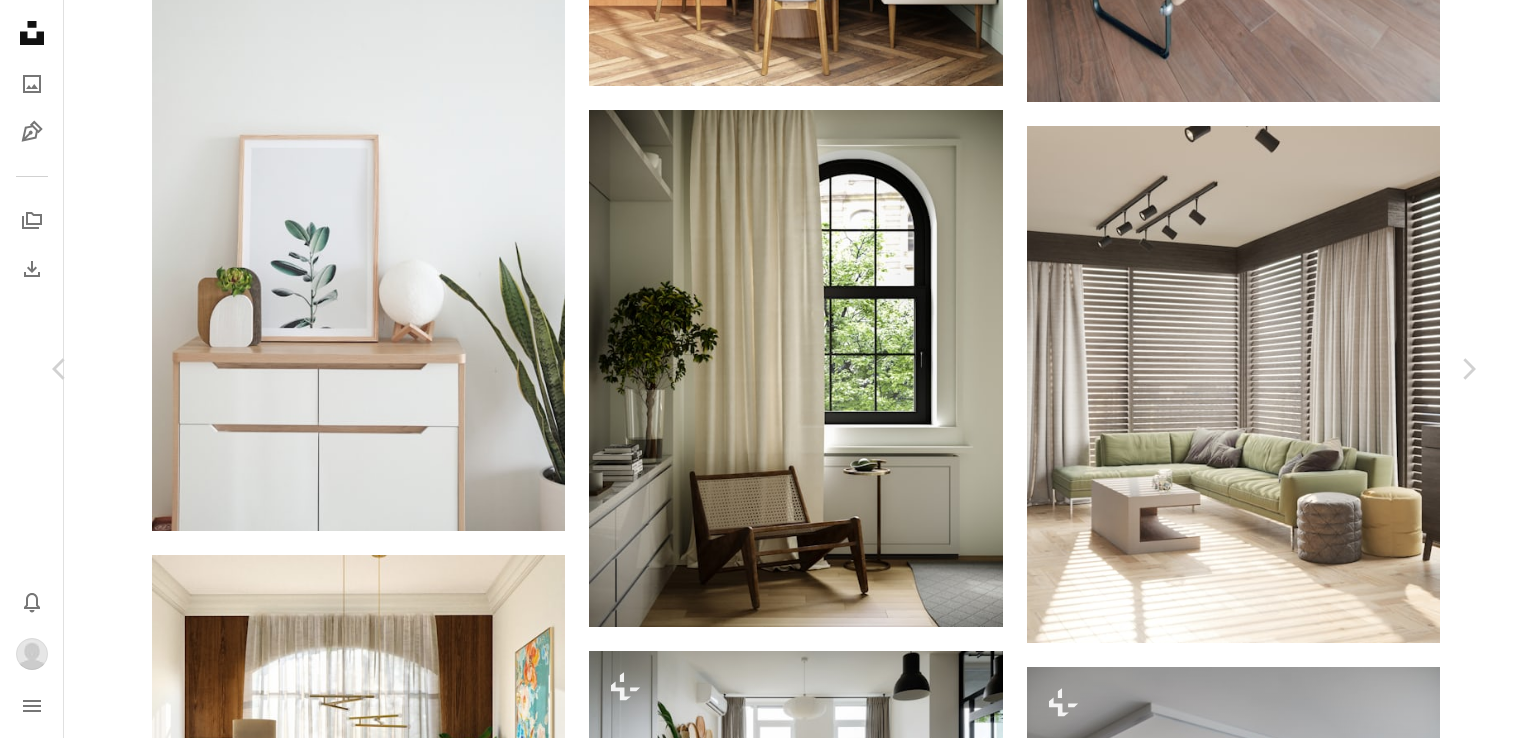 click on "An X shape Chevron left Chevron right [FIRST] [LAST] Available for hire A checkmark inside of a circle A heart A plus sign Download Chevron down Zoom in Views 1,010,999 Downloads 10,760 Featured in Photos , 3D Renders A forward-right arrow Share Info icon Info More Actions CGI : PRODUCT VISUALIZATION Calendar outlined Published on August 2, 2023 Safety Free to use under the Unsplash License interior design living room kitchen furniture bedroom bathroom lighting bed kitchen design digital image render indoors cabinet faucet lcd screen 3d visualization 3d visual plant interior window Browse premium related images on iStock | Save 20% with code UNSPLASH20 View more on iStock ↗ Related images A heart A plus sign [FIRST] [LAST] Arrow pointing down Plus sign for Unsplash+ A heart A plus sign [FIRST] [LAST] For Unsplash+ A lock Download Plus sign for Unsplash+ A heart A plus sign [FIRST] [LAST] For Unsplash+ A lock Download A heart" at bounding box center (764, 3960) 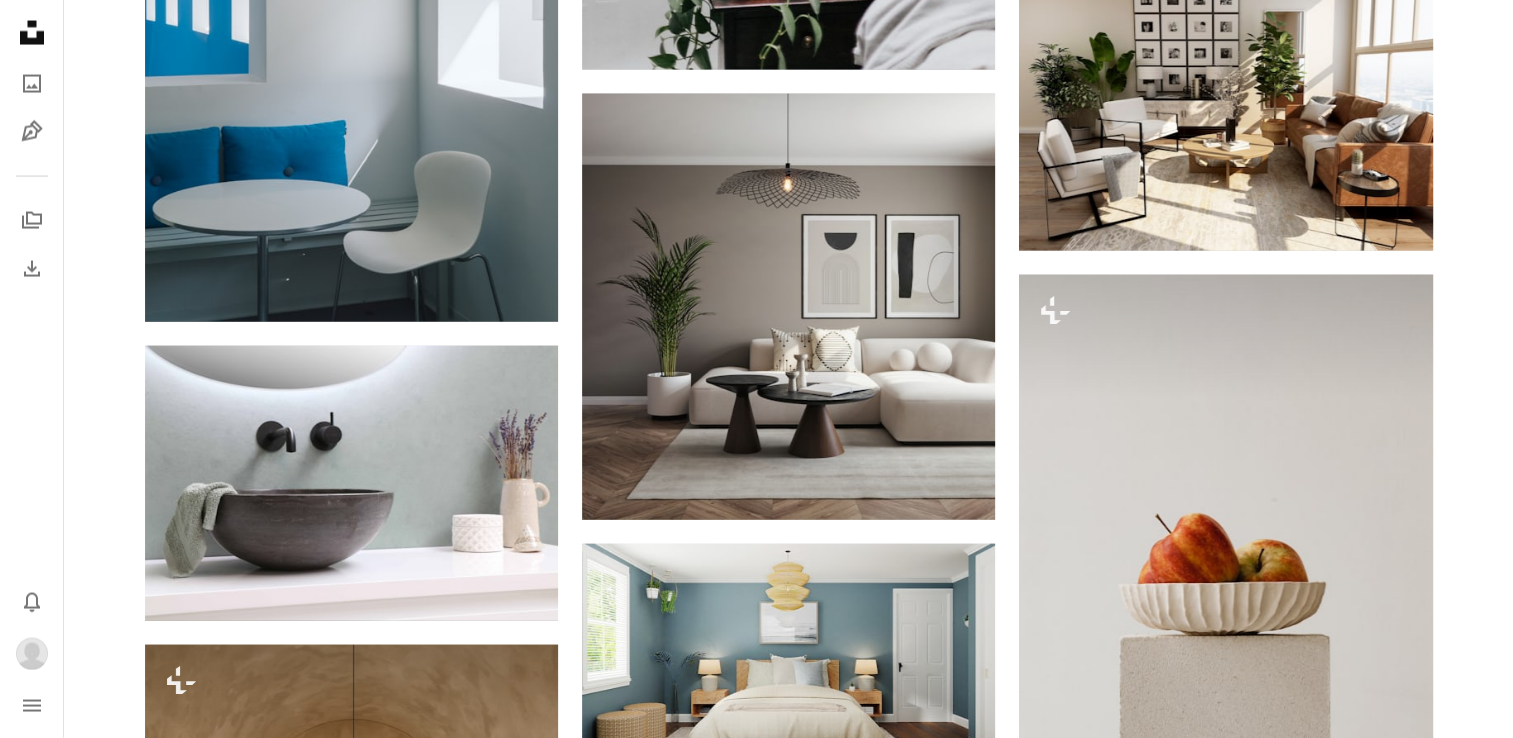 scroll, scrollTop: 41952, scrollLeft: 0, axis: vertical 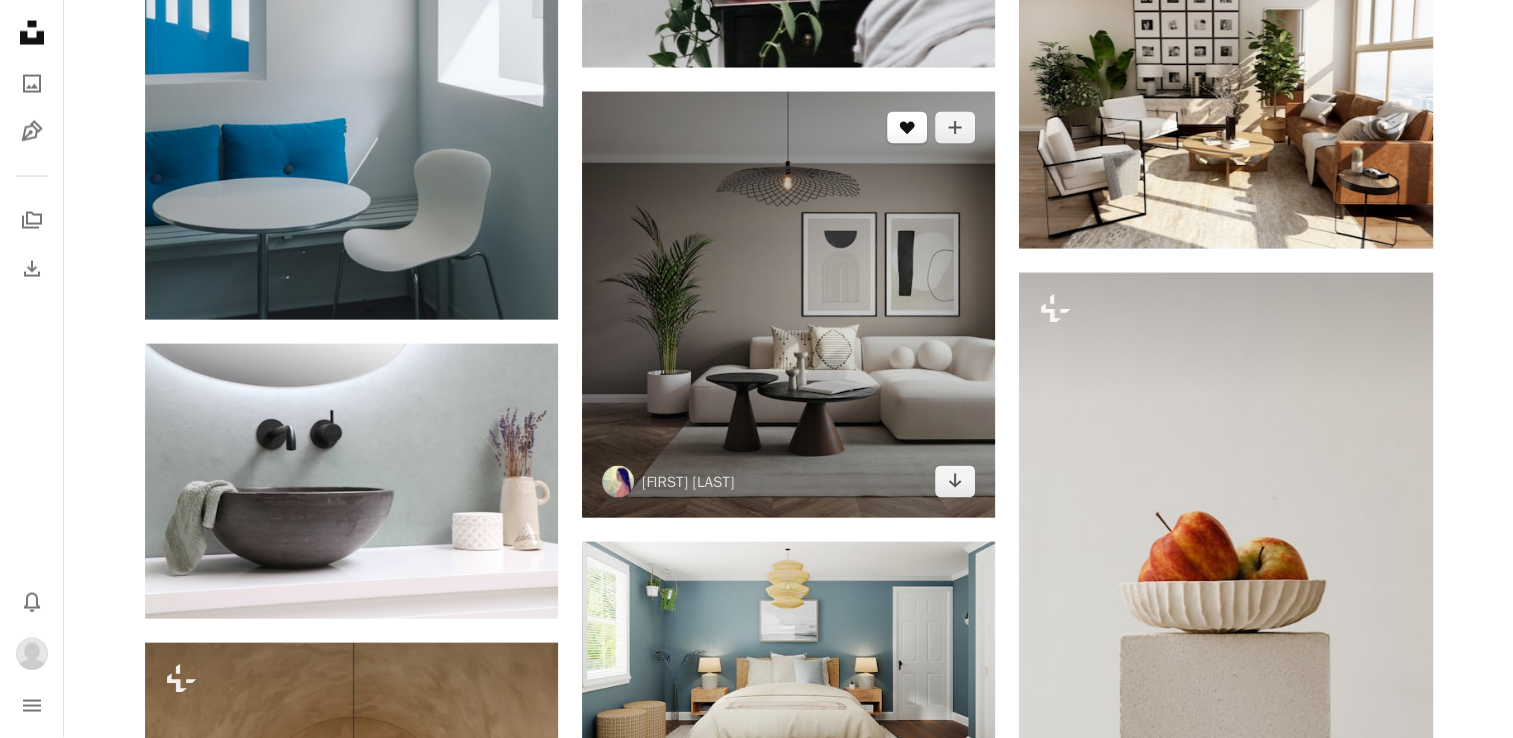click 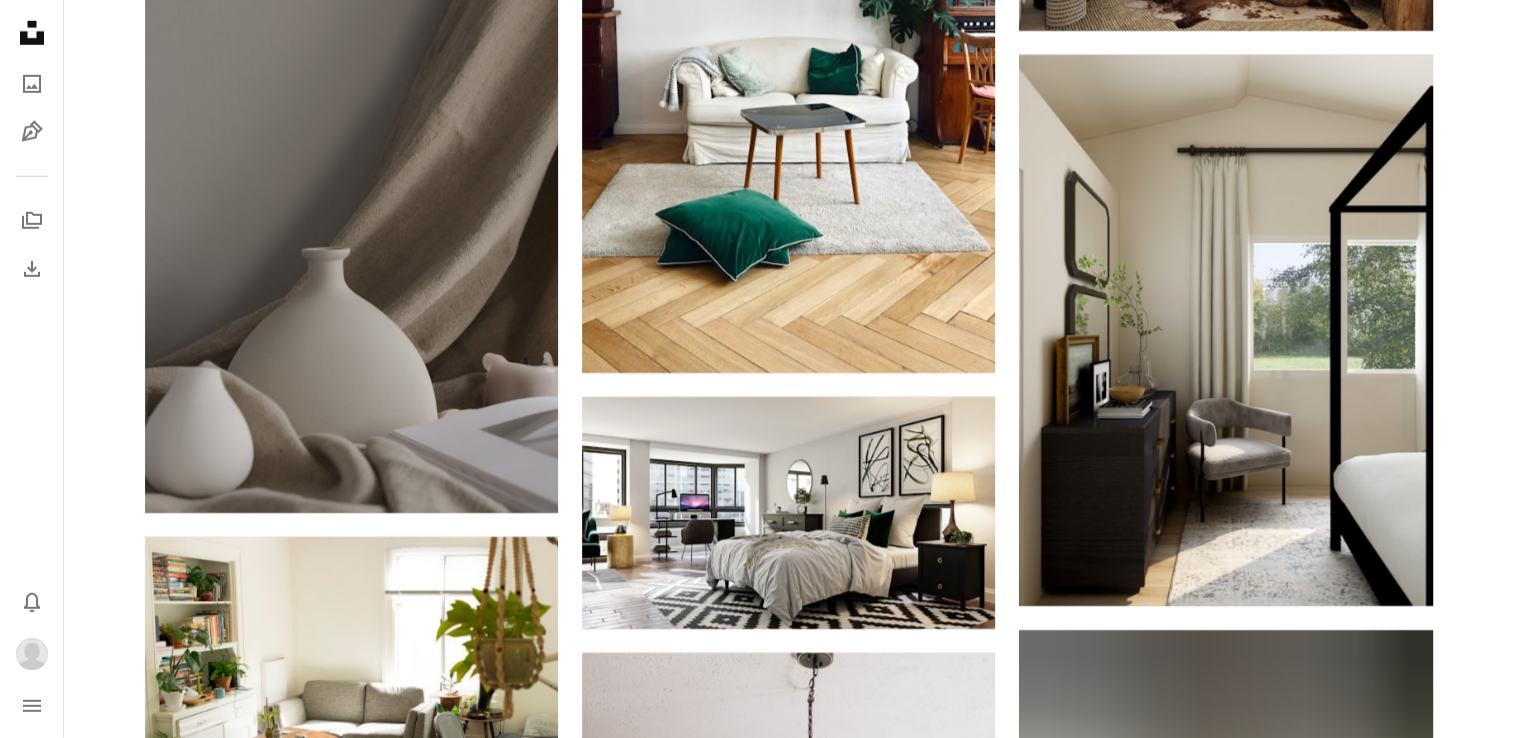 scroll, scrollTop: 51509, scrollLeft: 0, axis: vertical 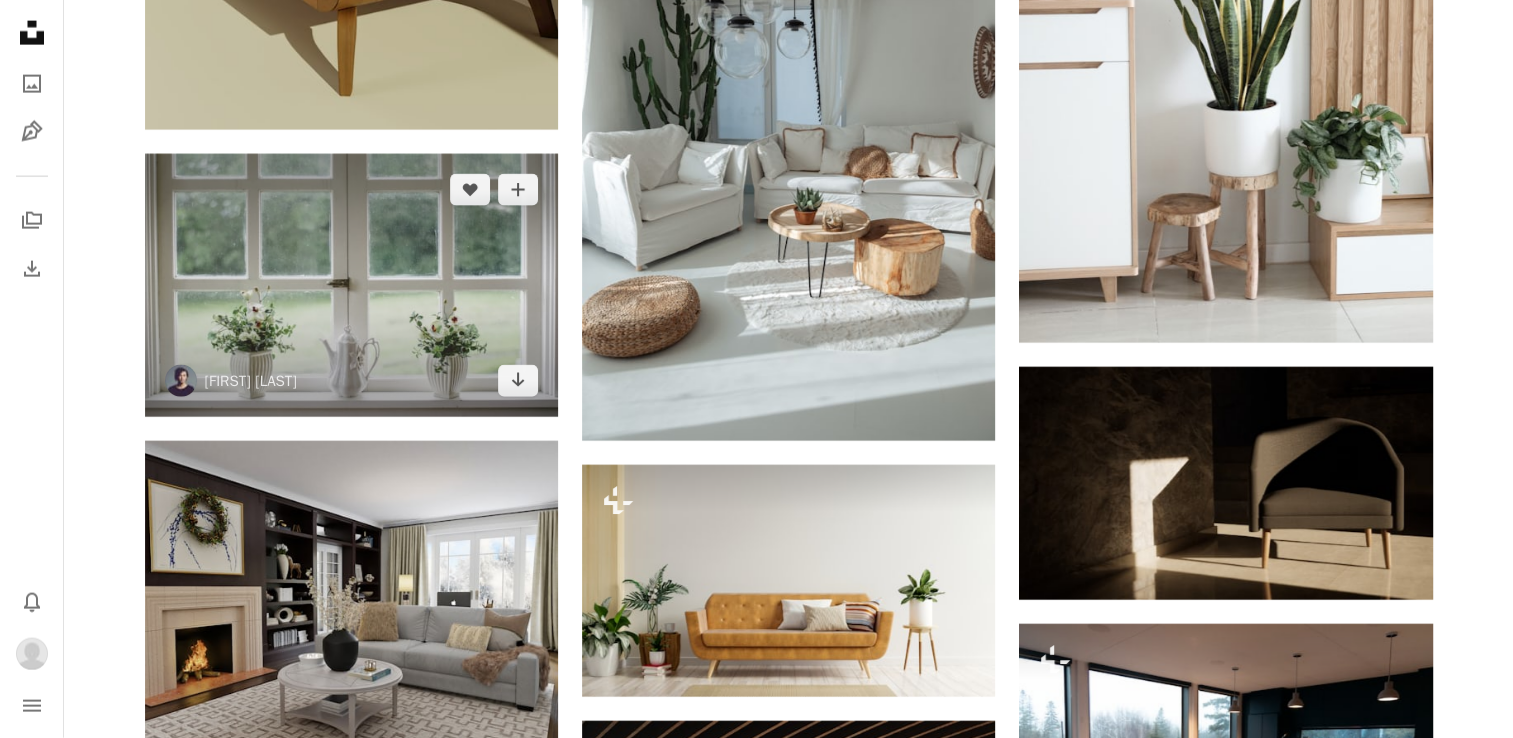 click at bounding box center [351, 286] 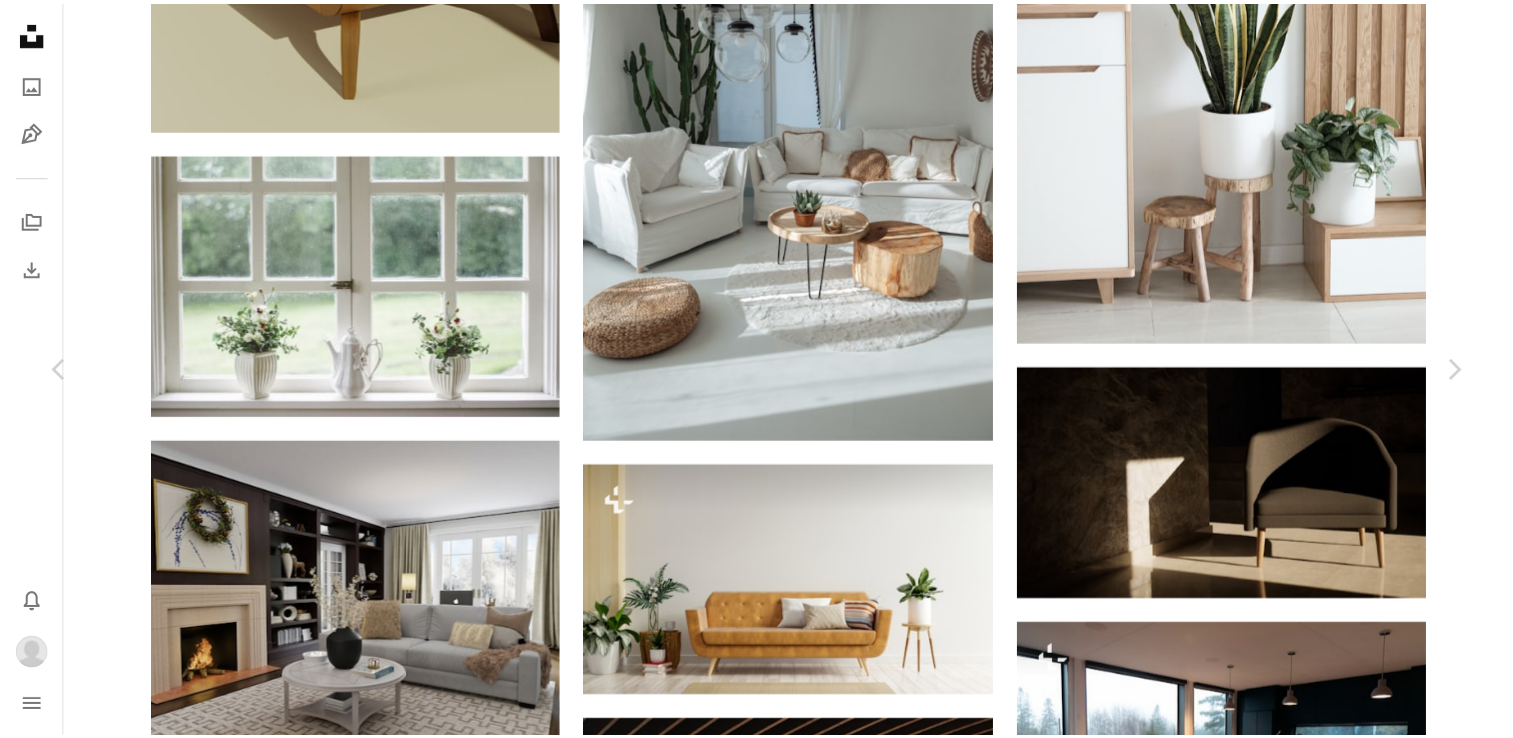 scroll, scrollTop: 0, scrollLeft: 0, axis: both 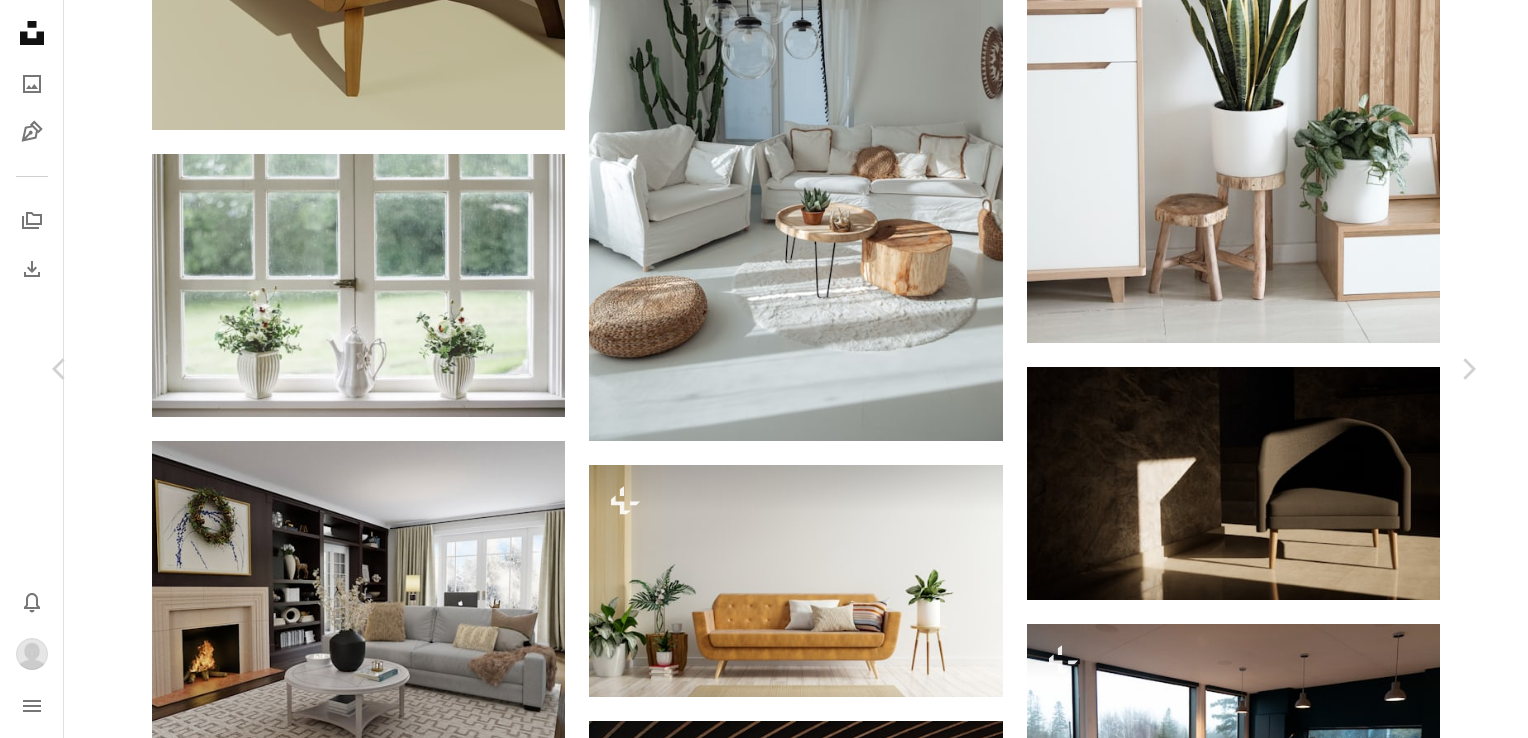 click on "Download" at bounding box center (1293, 5328) 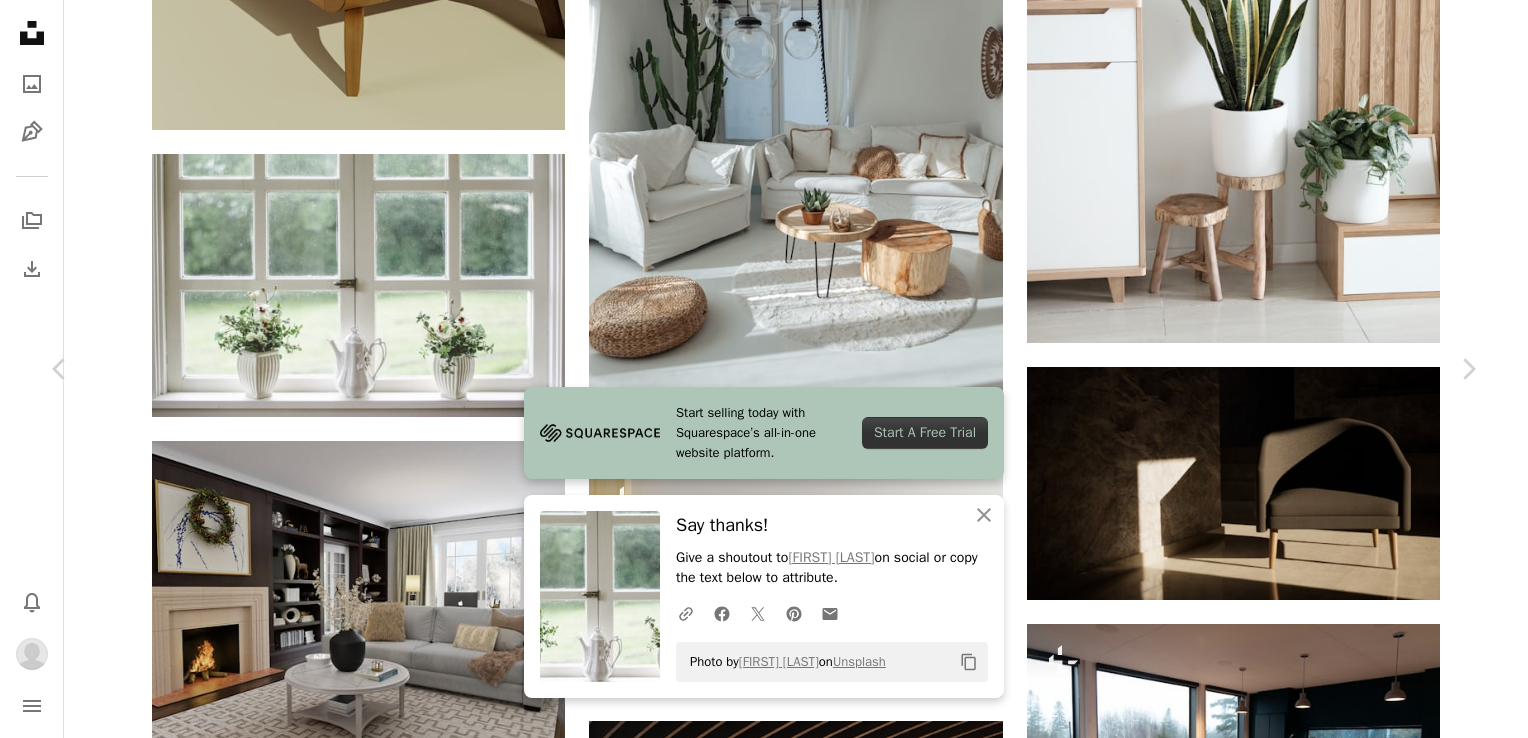 click on "A heart" 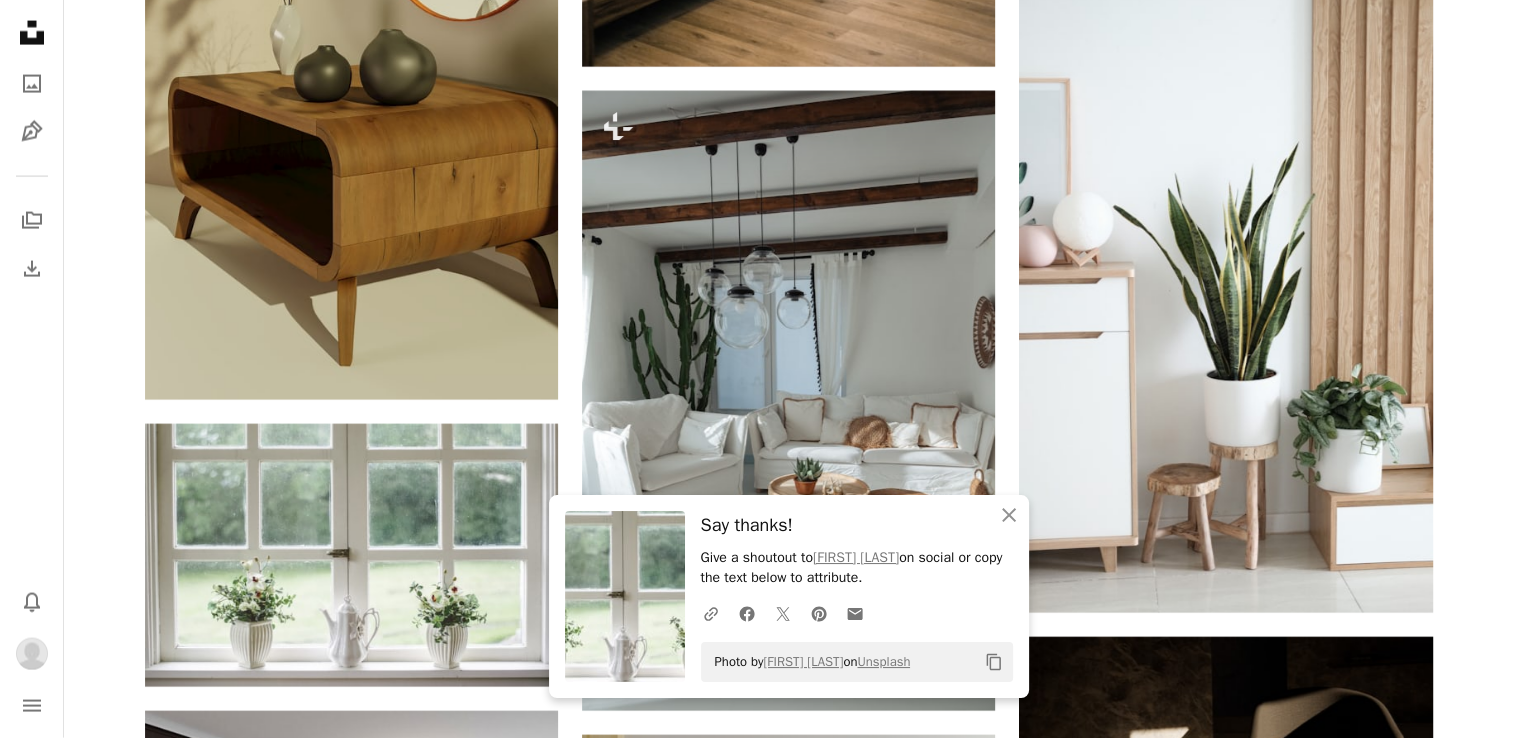 scroll, scrollTop: 57391, scrollLeft: 0, axis: vertical 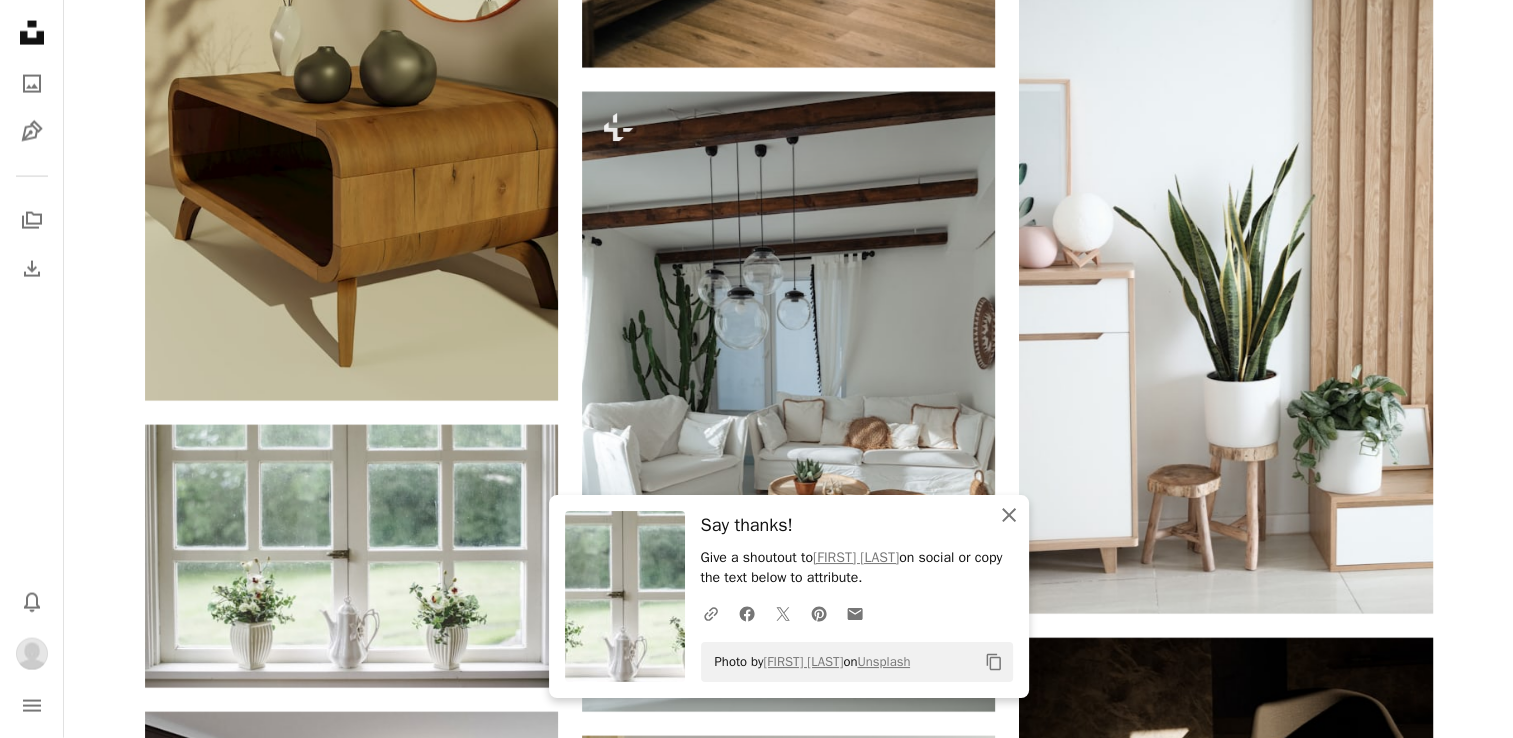 click on "An X shape" 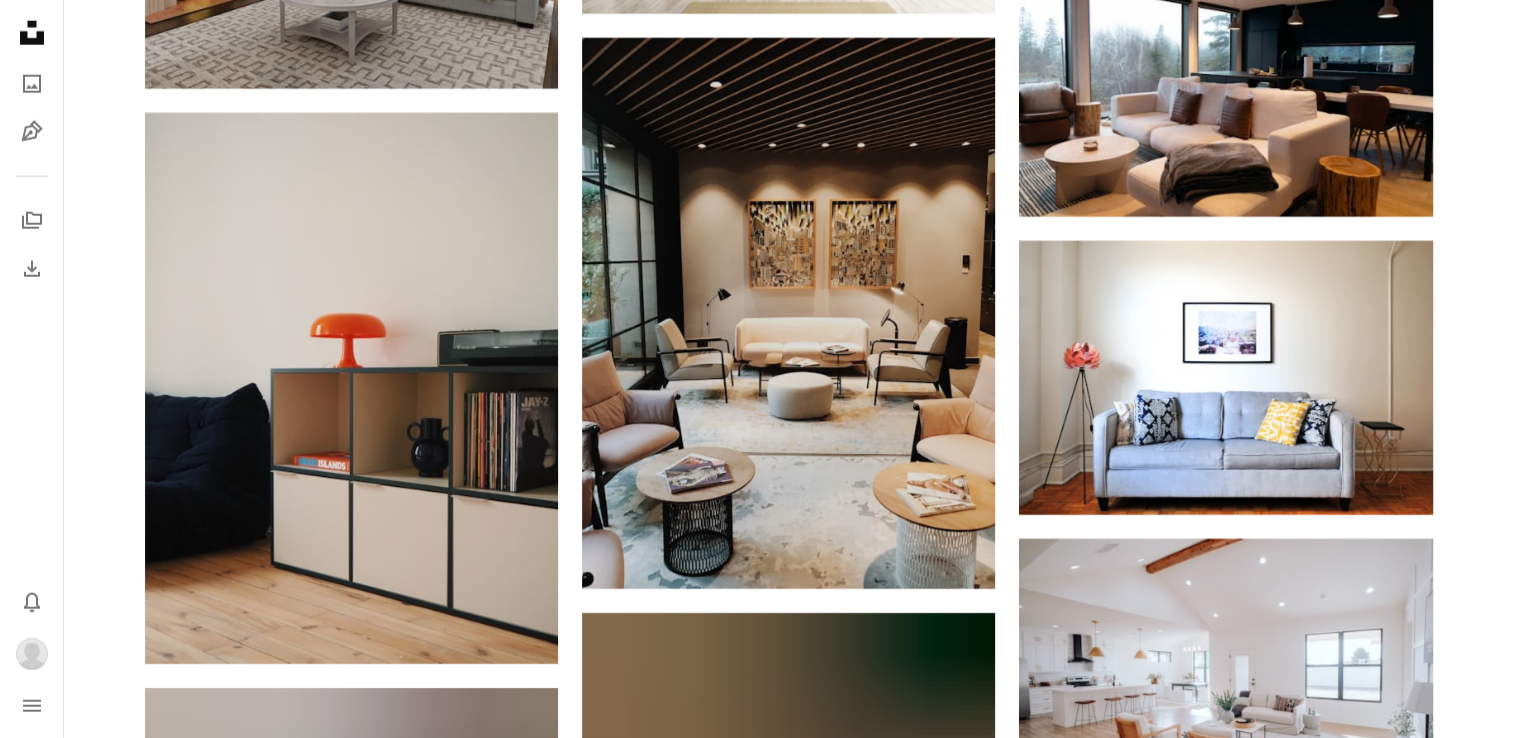 scroll, scrollTop: 58342, scrollLeft: 0, axis: vertical 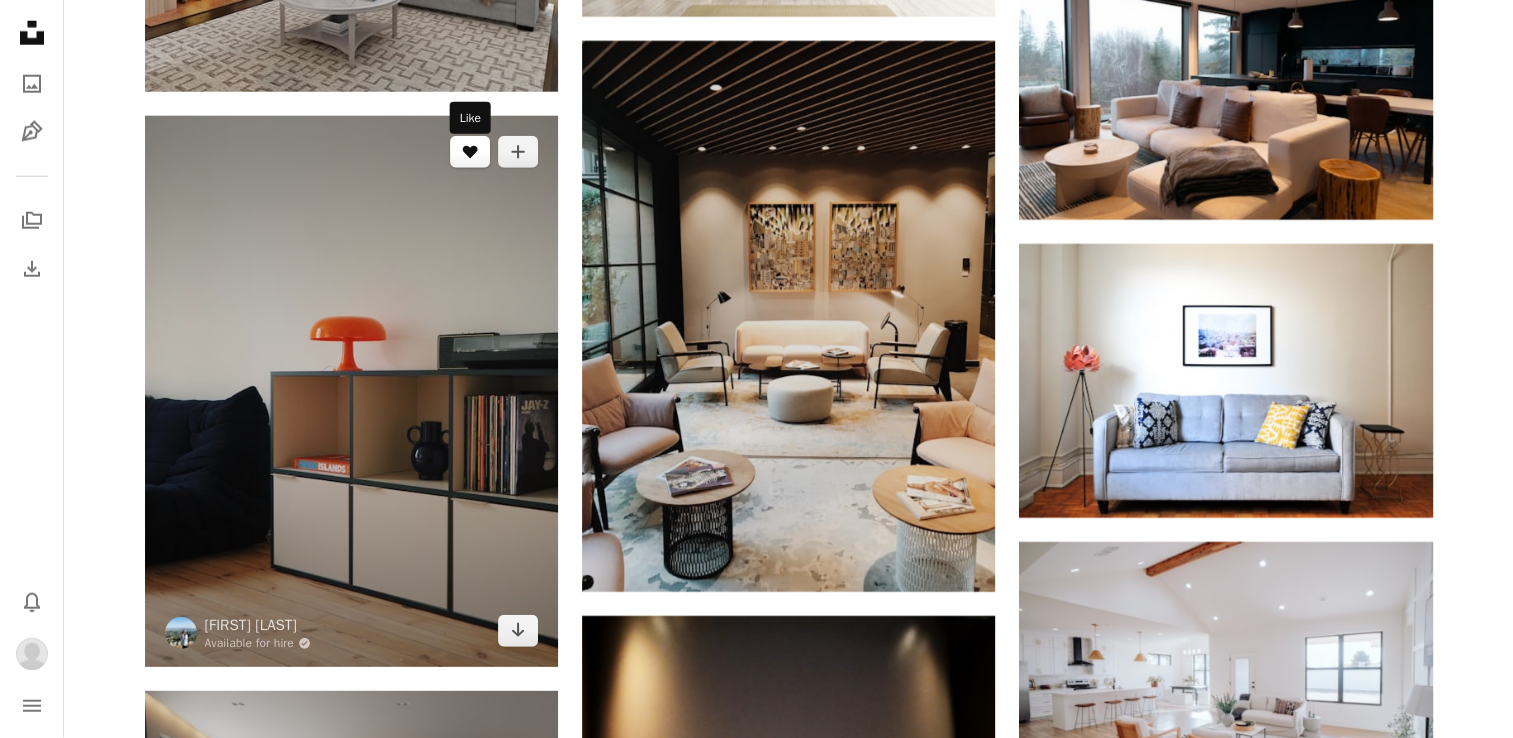 click on "A heart" 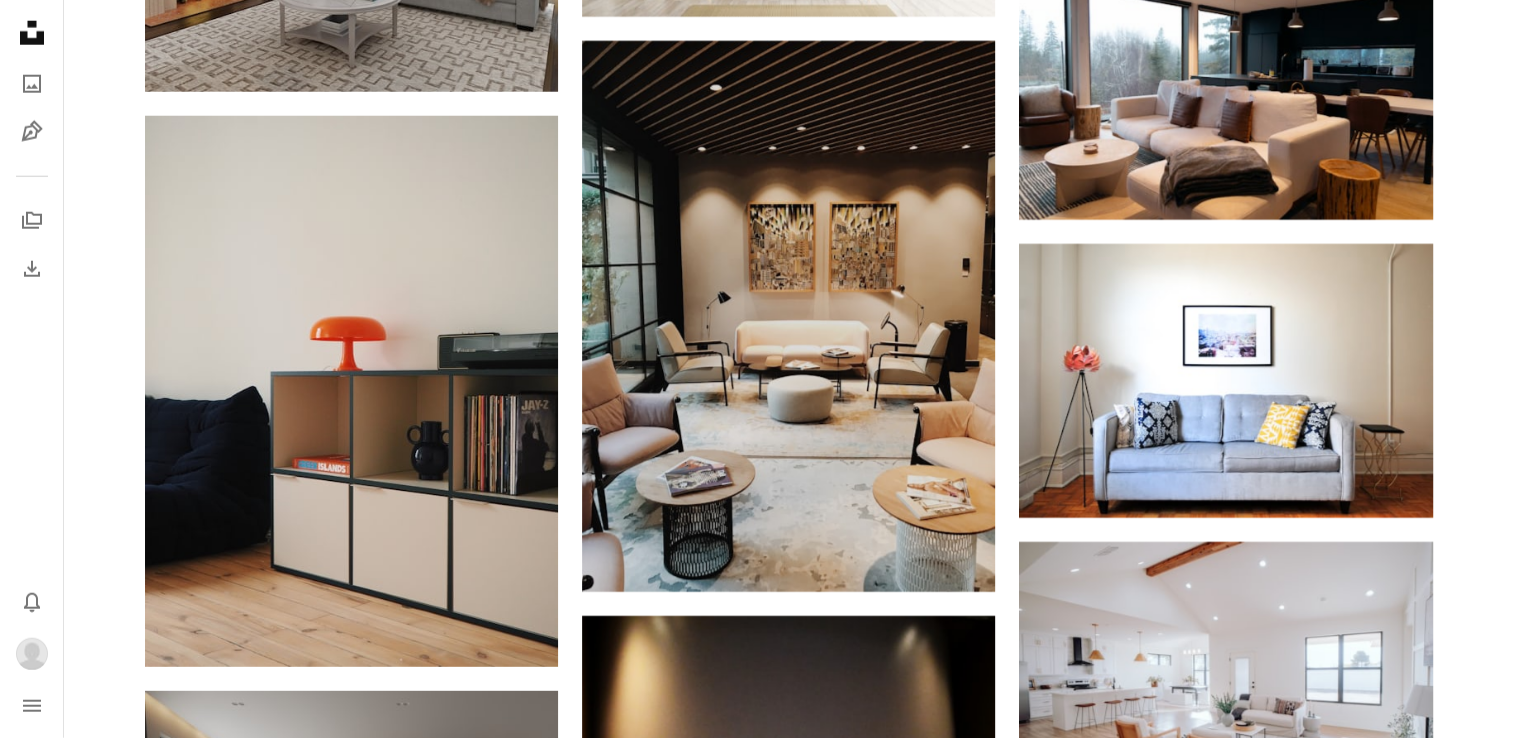 click on "Plus sign for Unsplash+ A heart A plus sign [NAME] For Unsplash+ A lock Download Plus sign for Unsplash+ A heart A plus sign Getty Images For Unsplash+ A lock Download A heart A plus sign [NAME] Arrow pointing down A heart A plus sign [NAME] Available for hire A checkmark inside of a circle Arrow pointing down Plus sign for Unsplash+ A heart A plus sign Getty Images For Unsplash+ A lock Download –– ––– ––– – ––– – – ––– –– –– –––– –– Learn More A heart" at bounding box center [789, -26603] 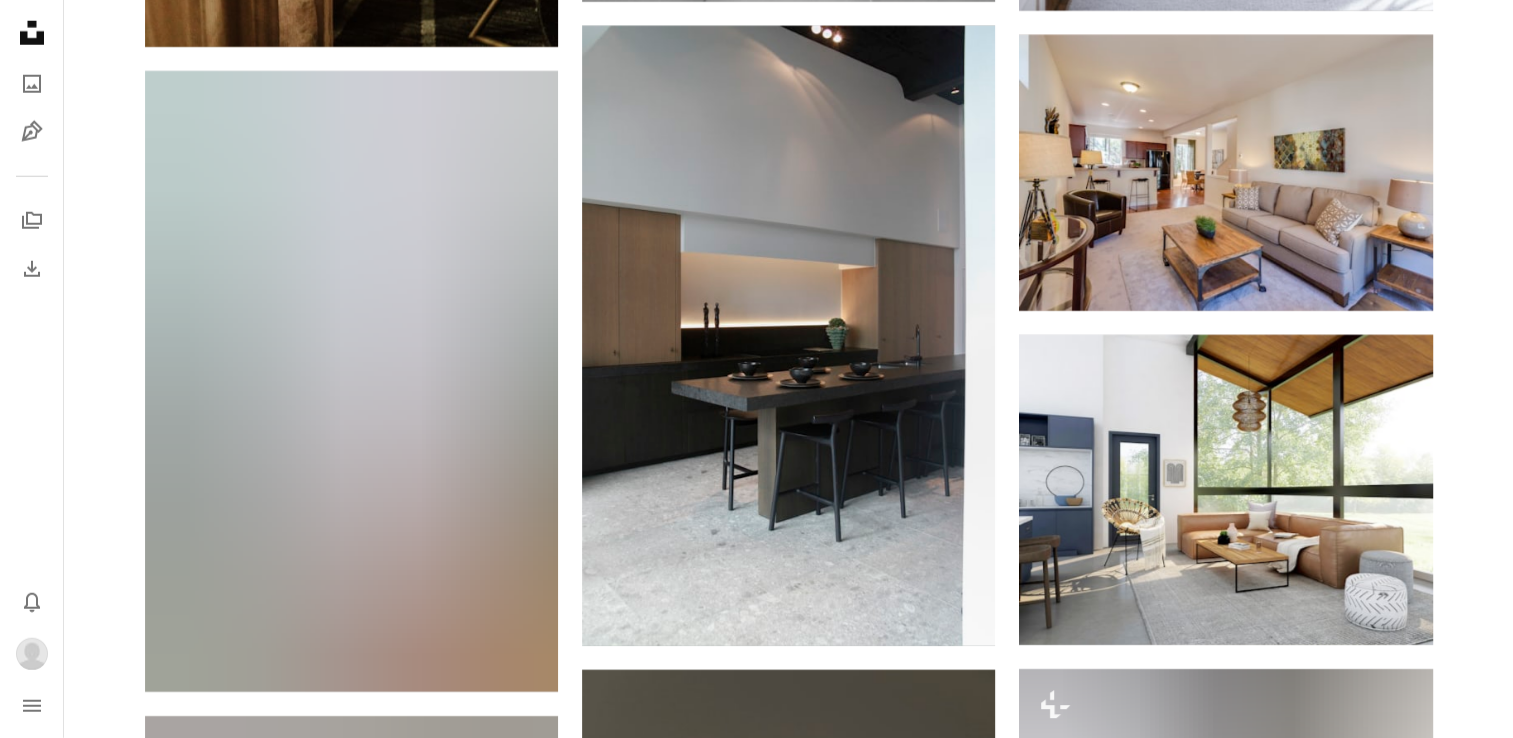 scroll, scrollTop: 81234, scrollLeft: 0, axis: vertical 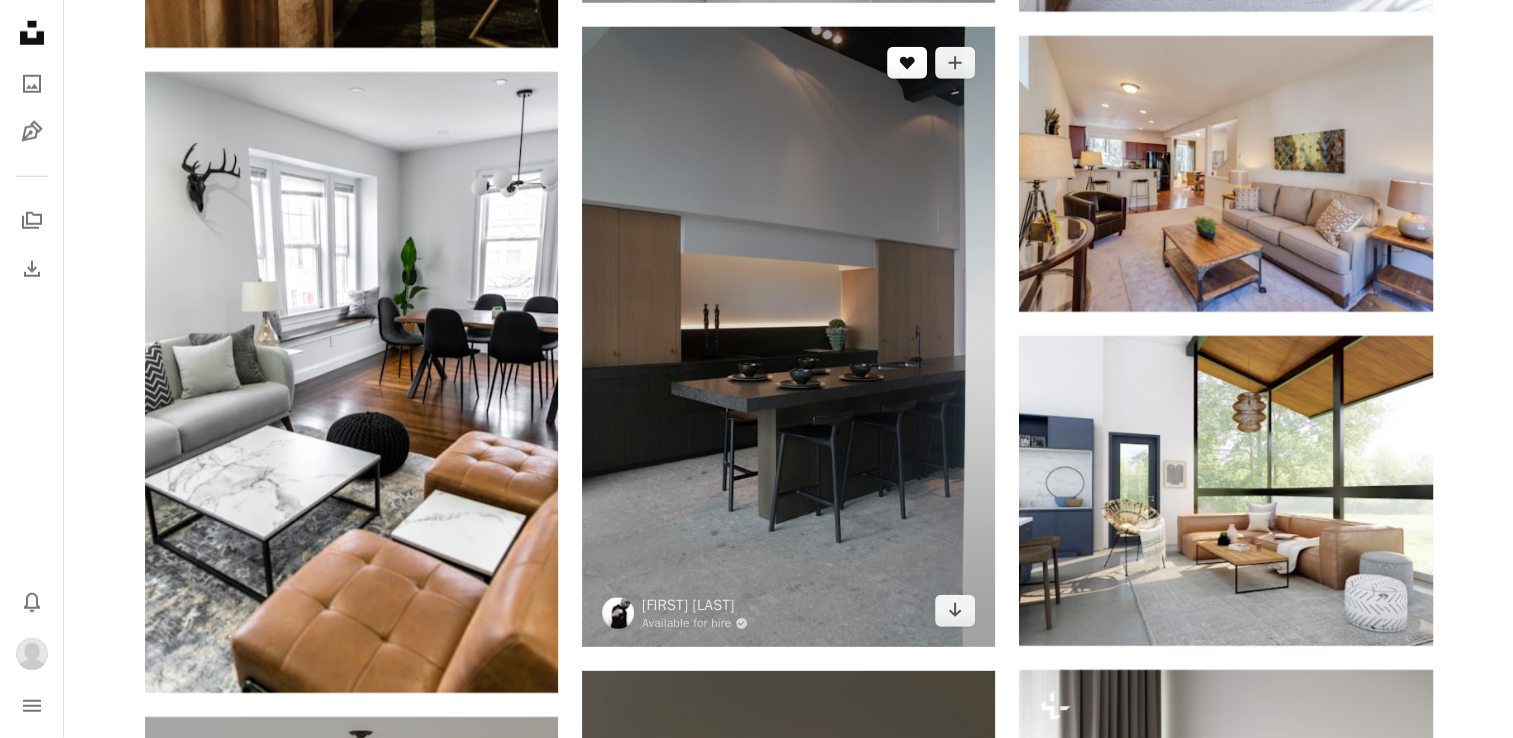 drag, startPoint x: 905, startPoint y: 79, endPoint x: 918, endPoint y: 67, distance: 17.691807 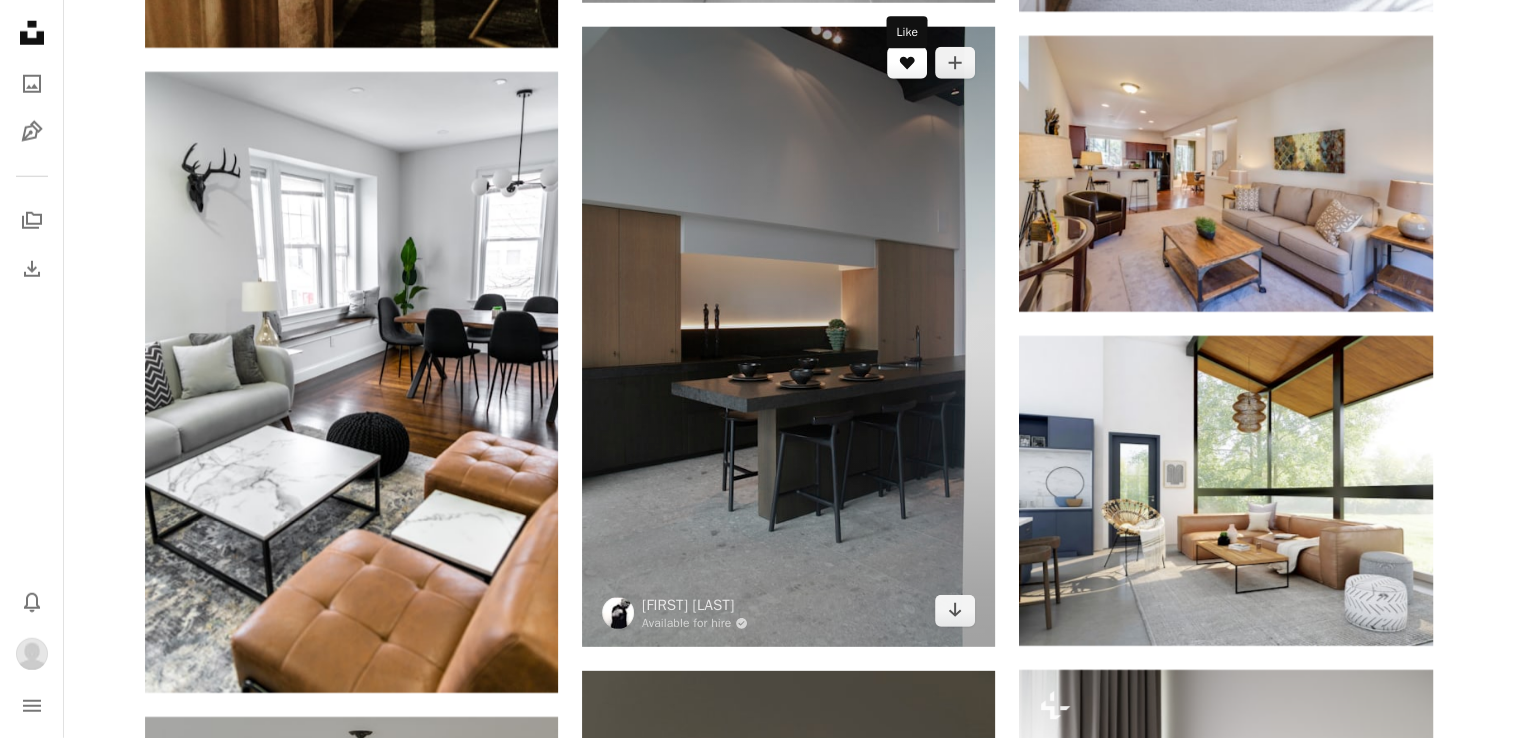 click on "A heart" 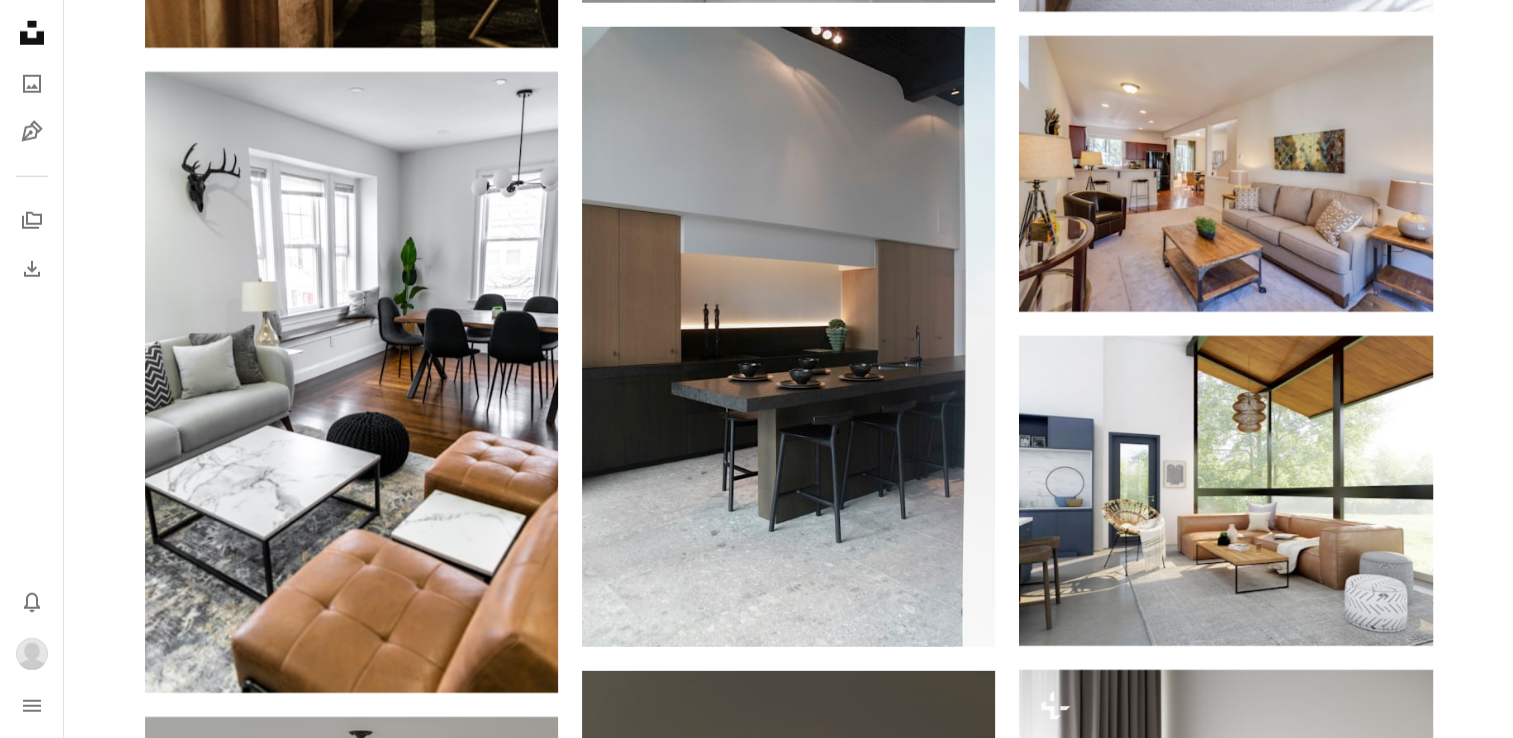 click on "Plus sign for Unsplash+ A heart A plus sign [NAME] For Unsplash+ A lock Download Plus sign for Unsplash+ A heart A plus sign Getty Images For Unsplash+ A lock Download A heart A plus sign [NAME] Arrow pointing down A heart A plus sign [NAME] Available for hire A checkmark inside of a circle Arrow pointing down Plus sign for Unsplash+ A heart A plus sign Getty Images For Unsplash+ A lock Download –– ––– ––– – ––– – – ––– –– –– –––– –– Learn More A heart" at bounding box center [789, -38793] 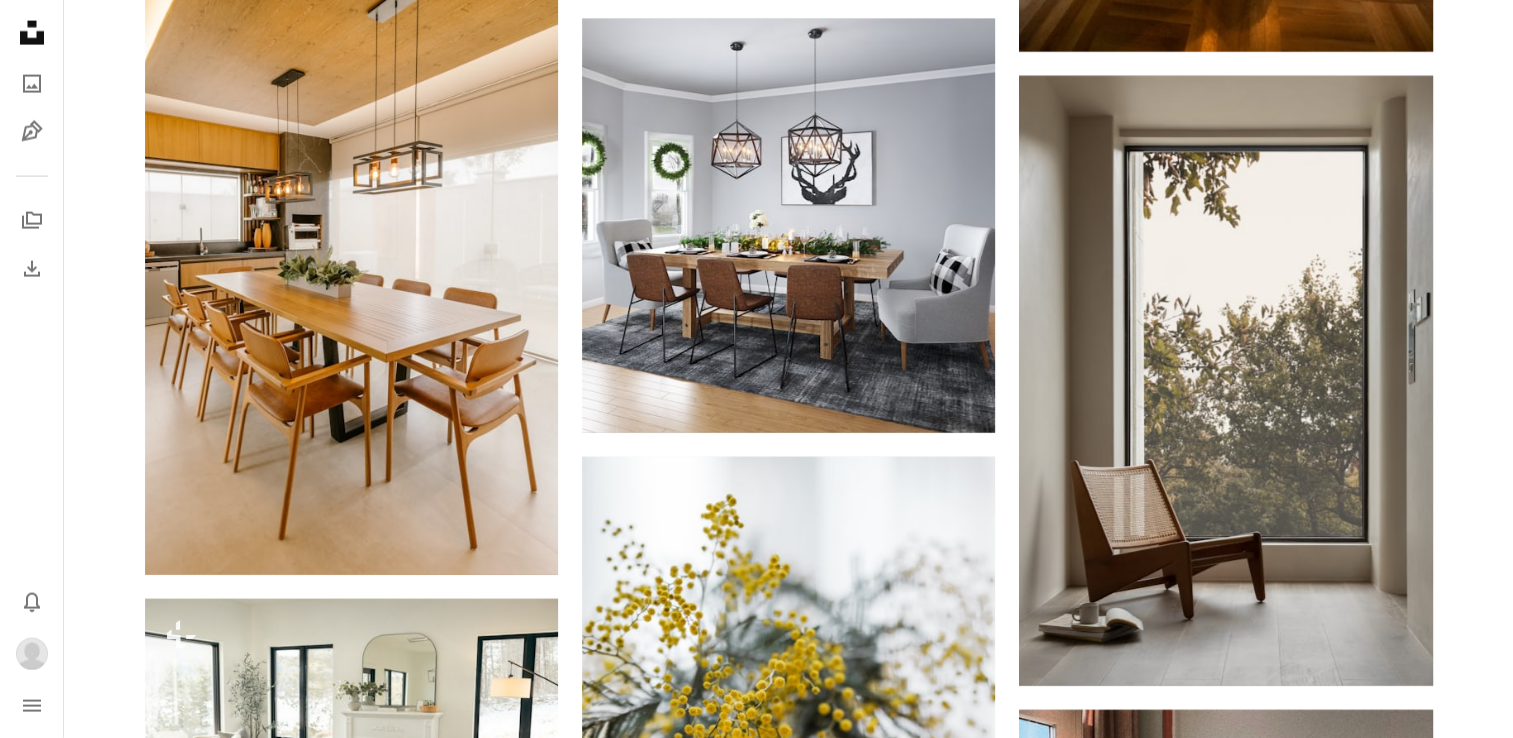 scroll, scrollTop: 87820, scrollLeft: 0, axis: vertical 